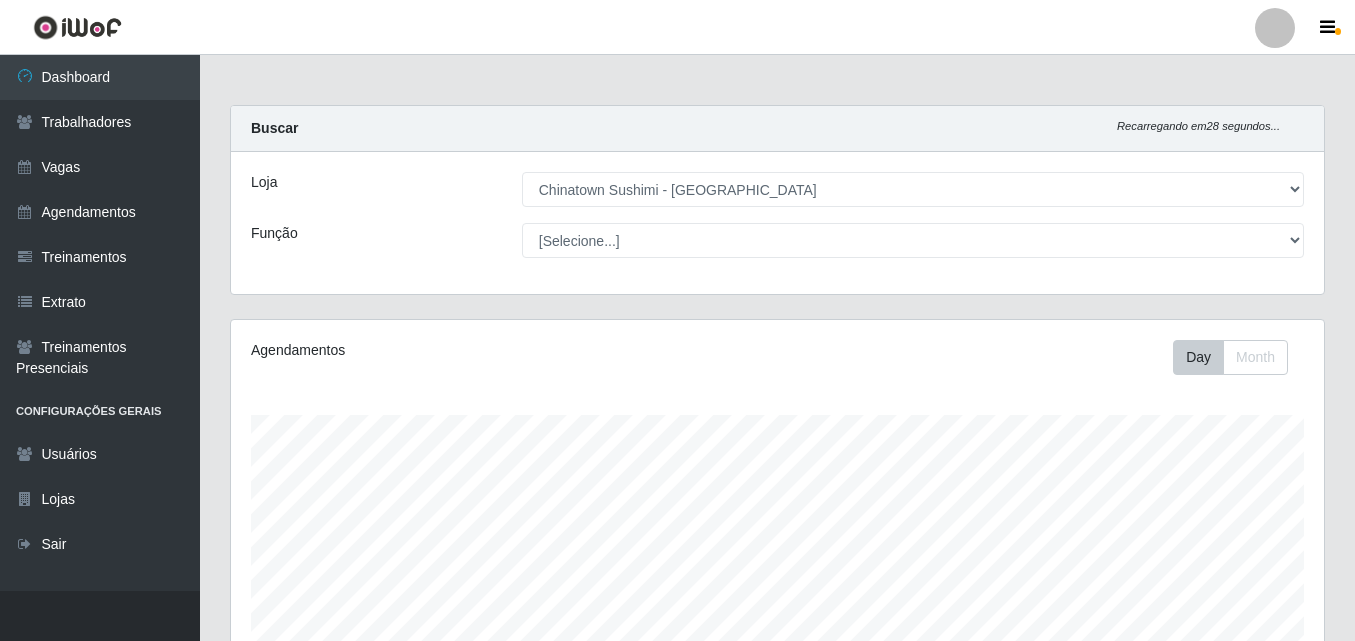 select on "357" 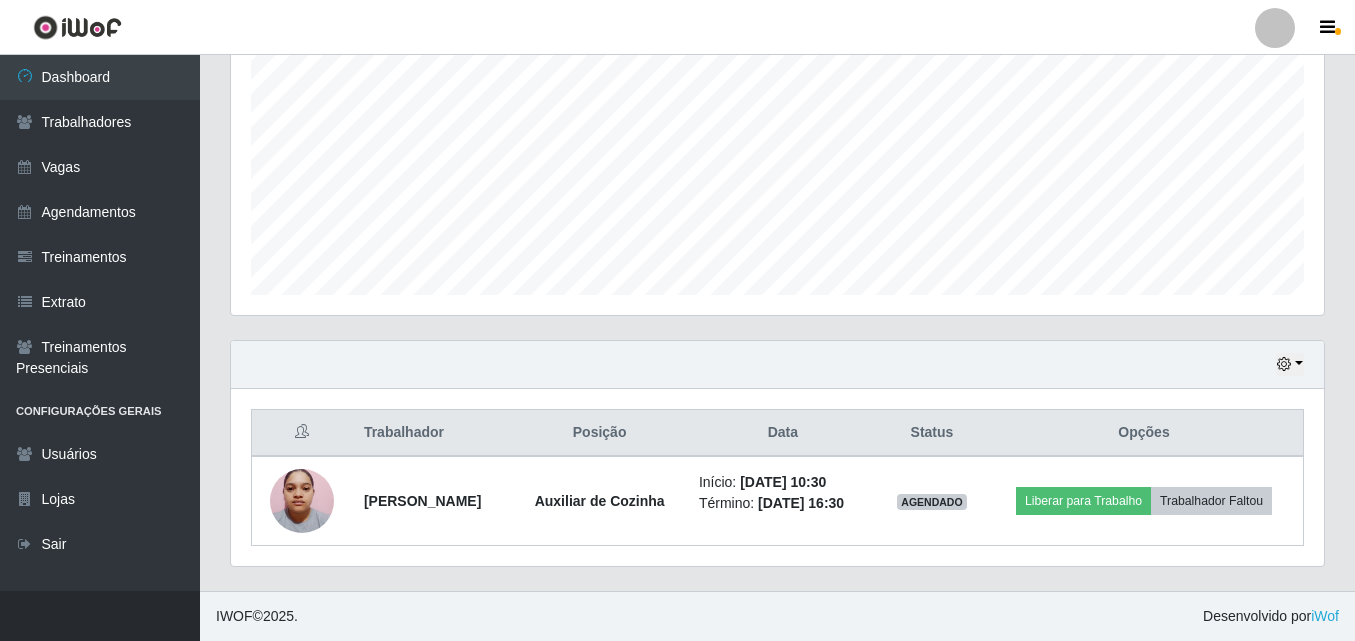 scroll, scrollTop: 999585, scrollLeft: 998907, axis: both 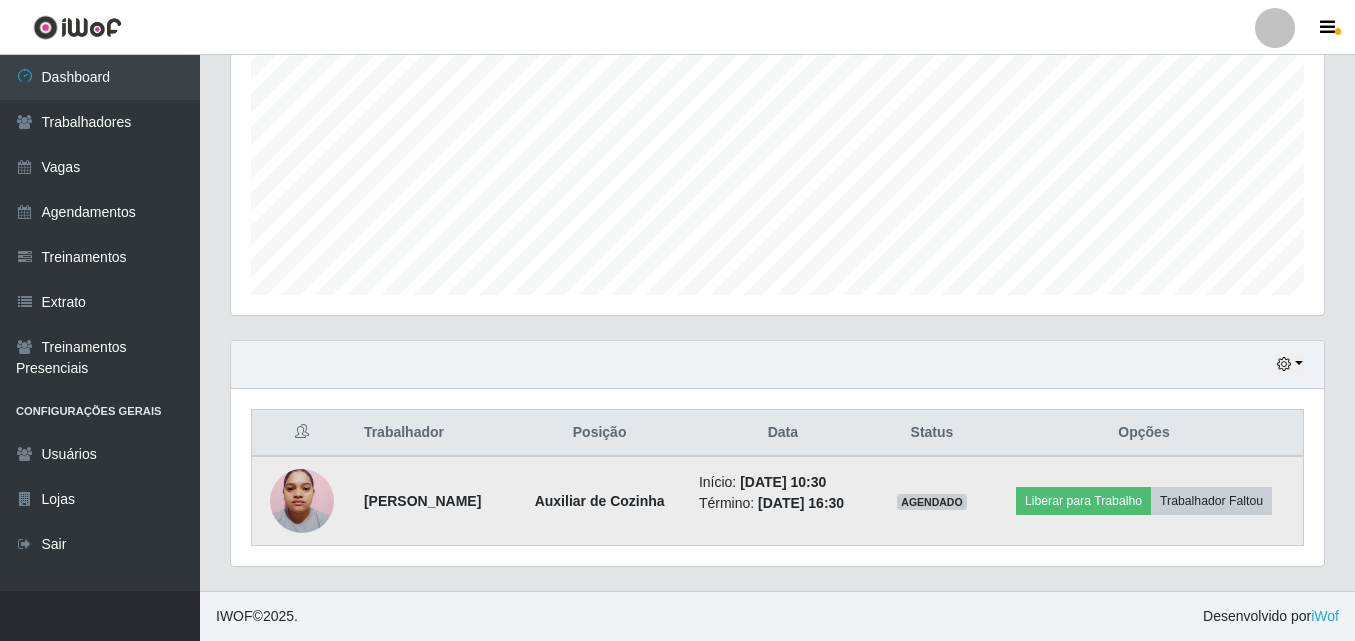 click at bounding box center (302, 500) 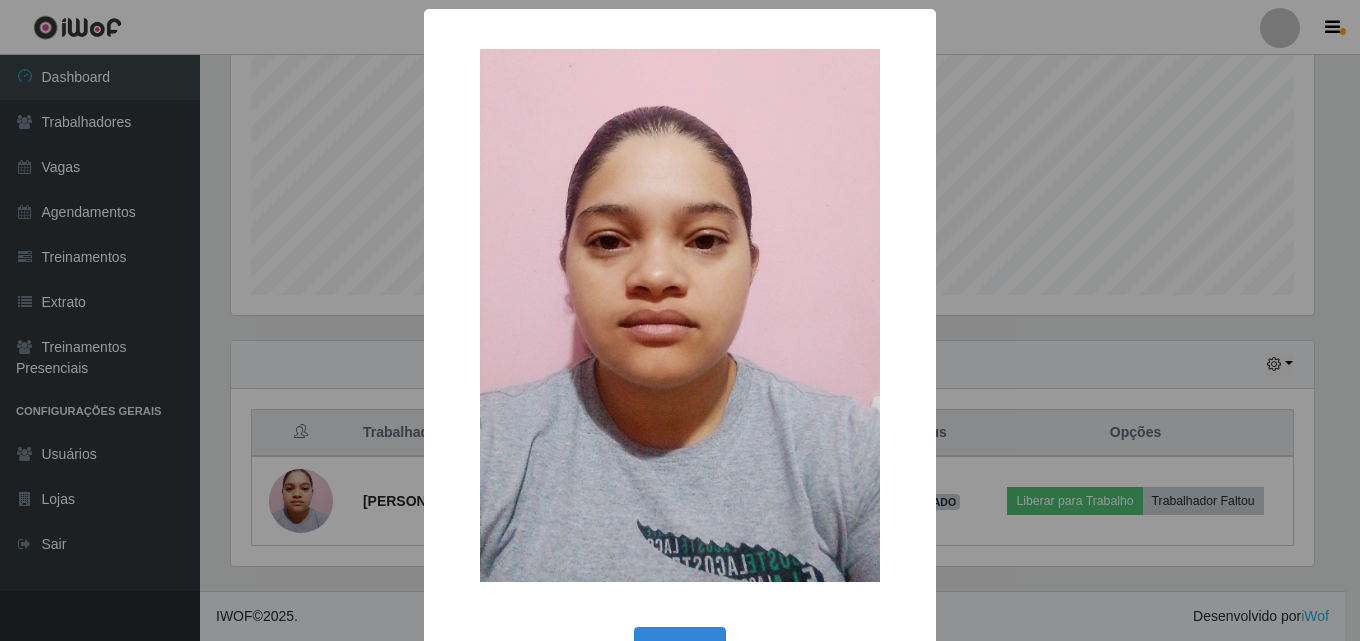 click on "× OK Cancel" at bounding box center (680, 320) 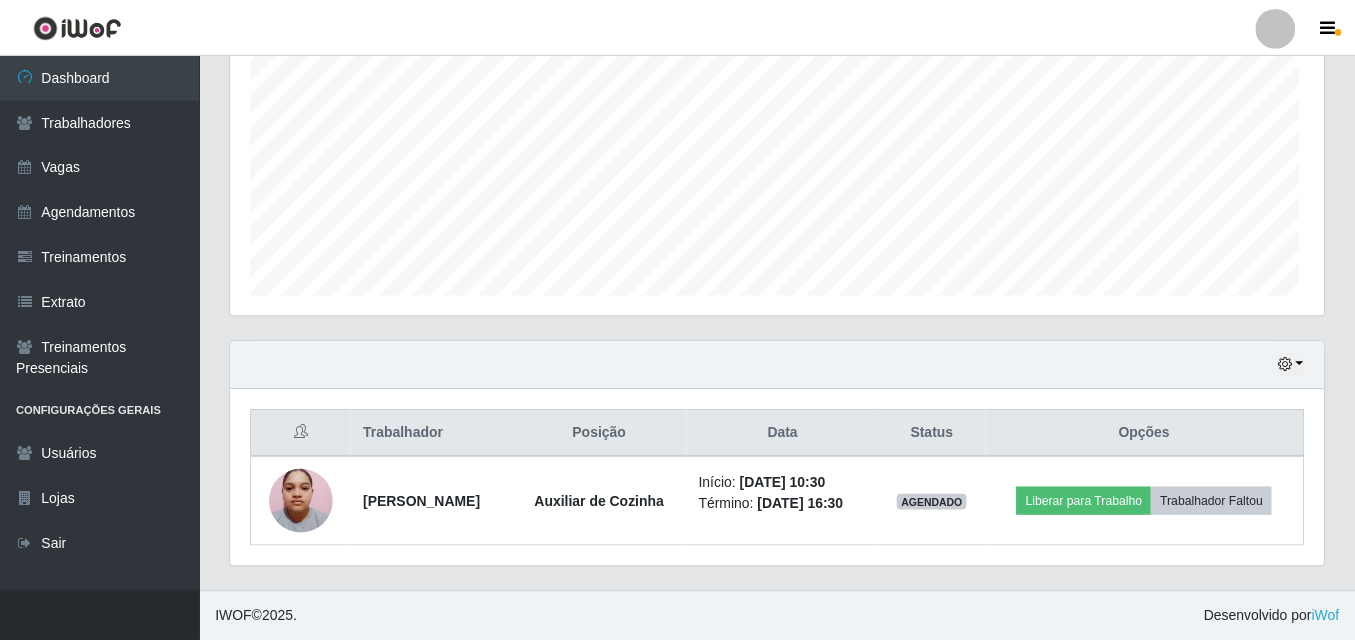 scroll, scrollTop: 999585, scrollLeft: 998907, axis: both 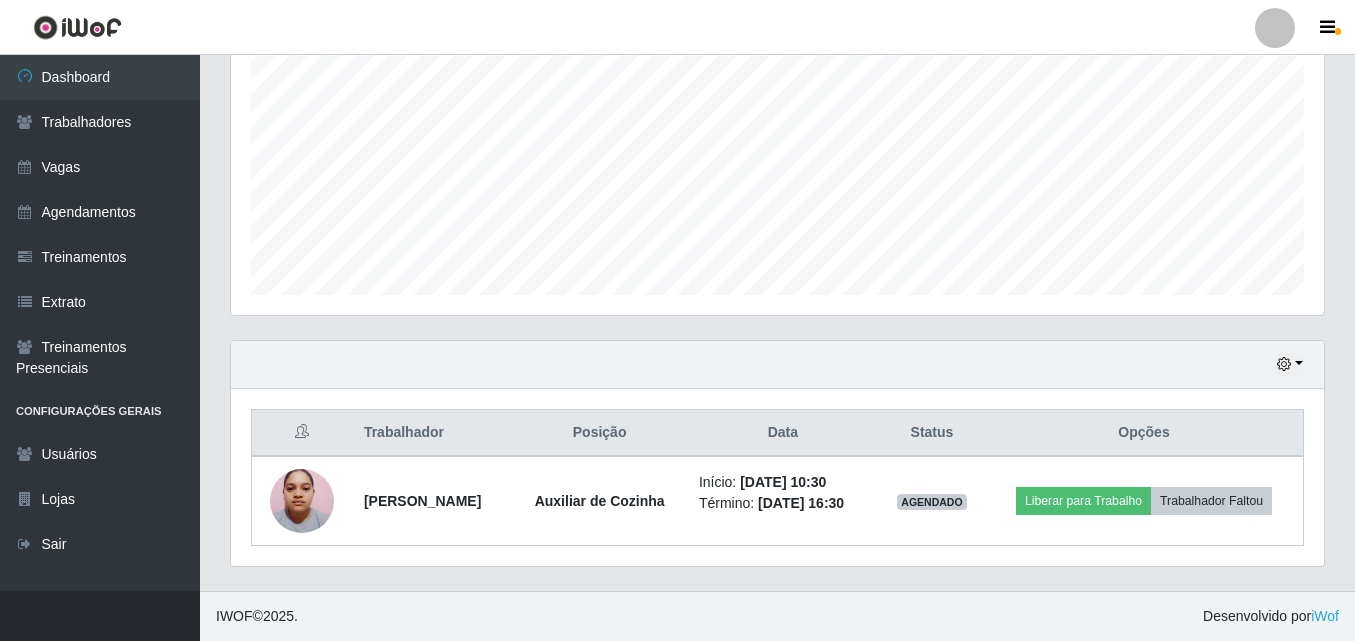 click on "Hoje 1 dia 3 dias 1 Semana Não encerrados" at bounding box center [777, 365] 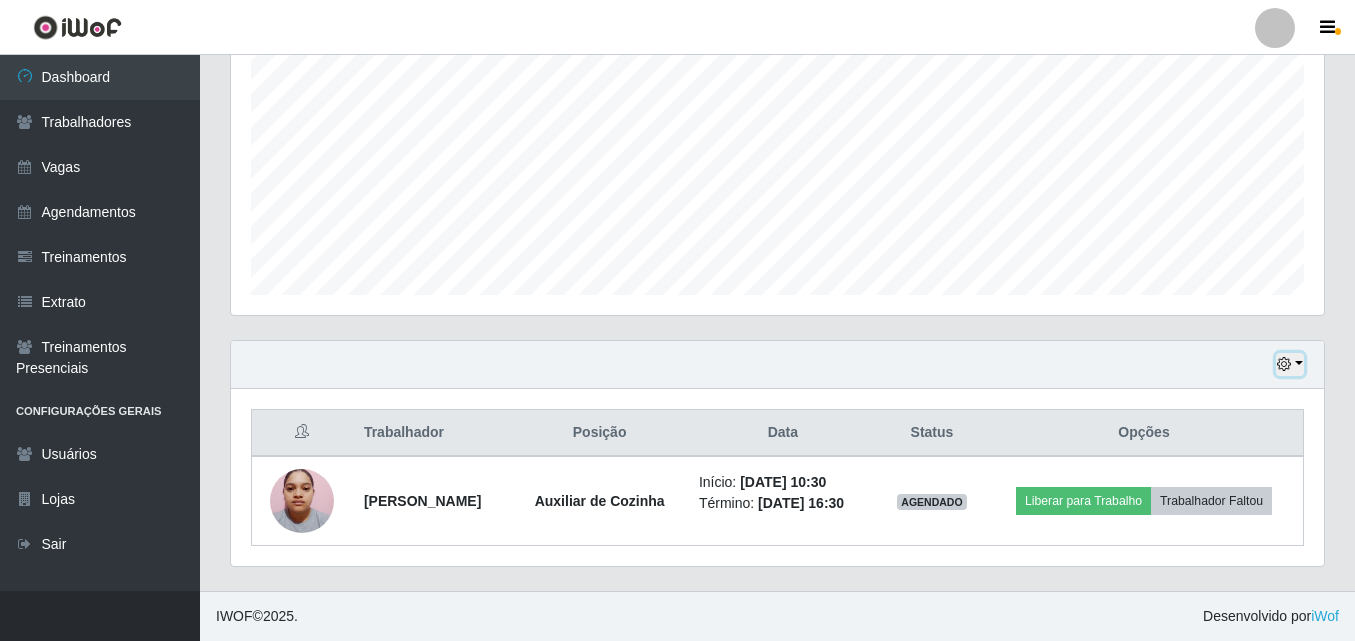 click at bounding box center (1290, 364) 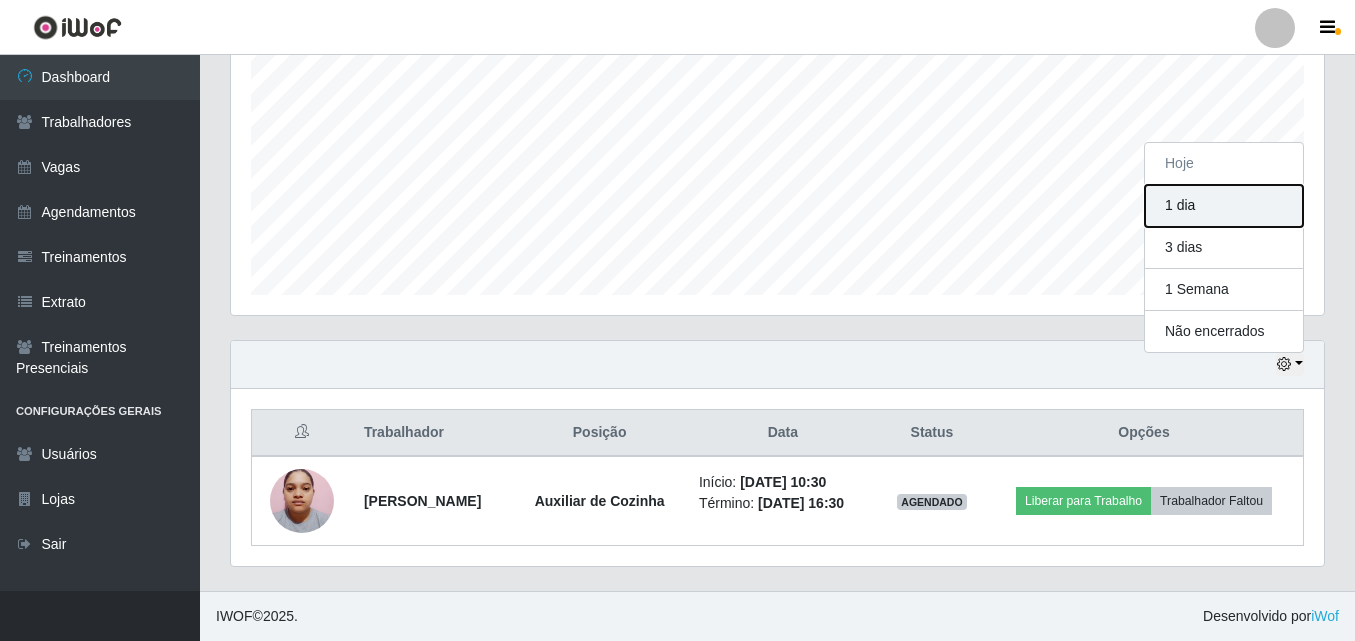 click on "1 dia" at bounding box center [1224, 206] 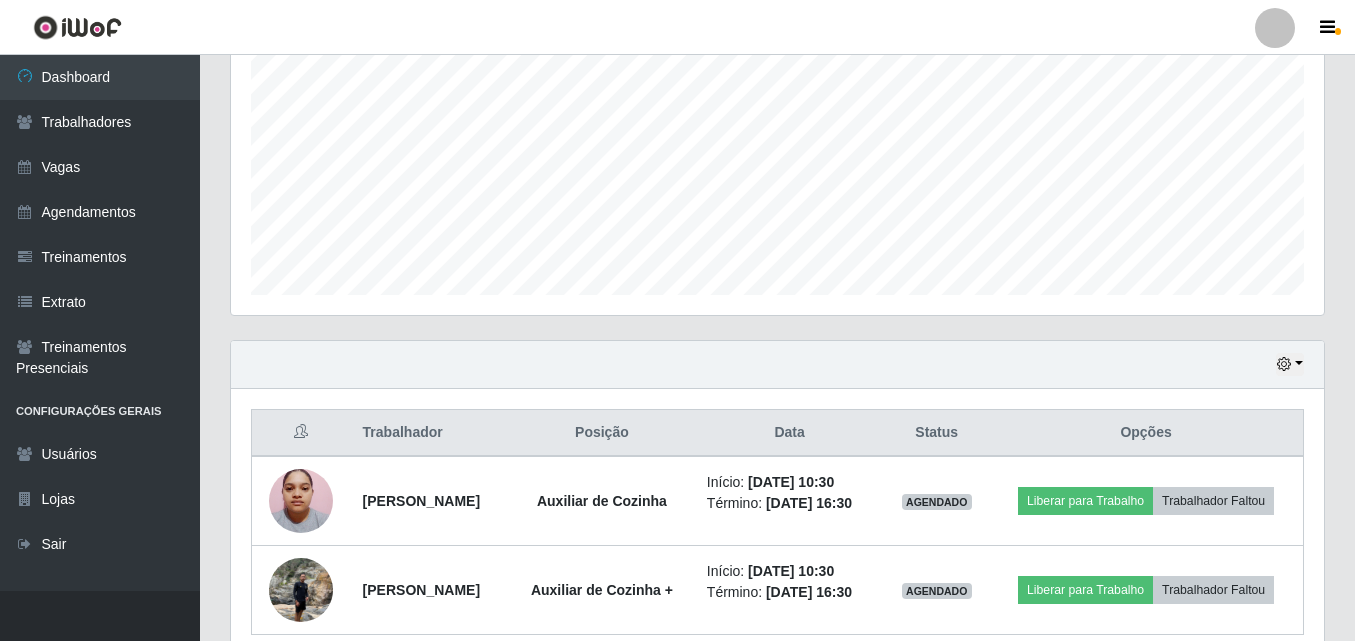 scroll, scrollTop: 509, scrollLeft: 0, axis: vertical 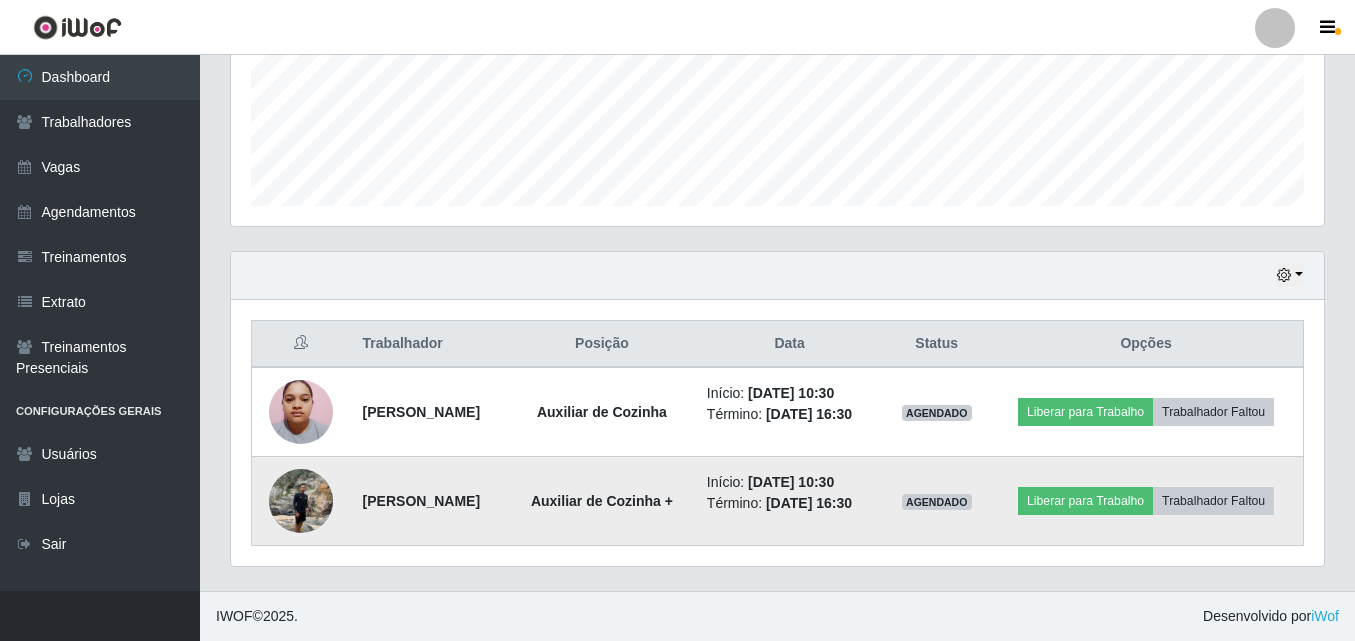 click at bounding box center [301, 500] 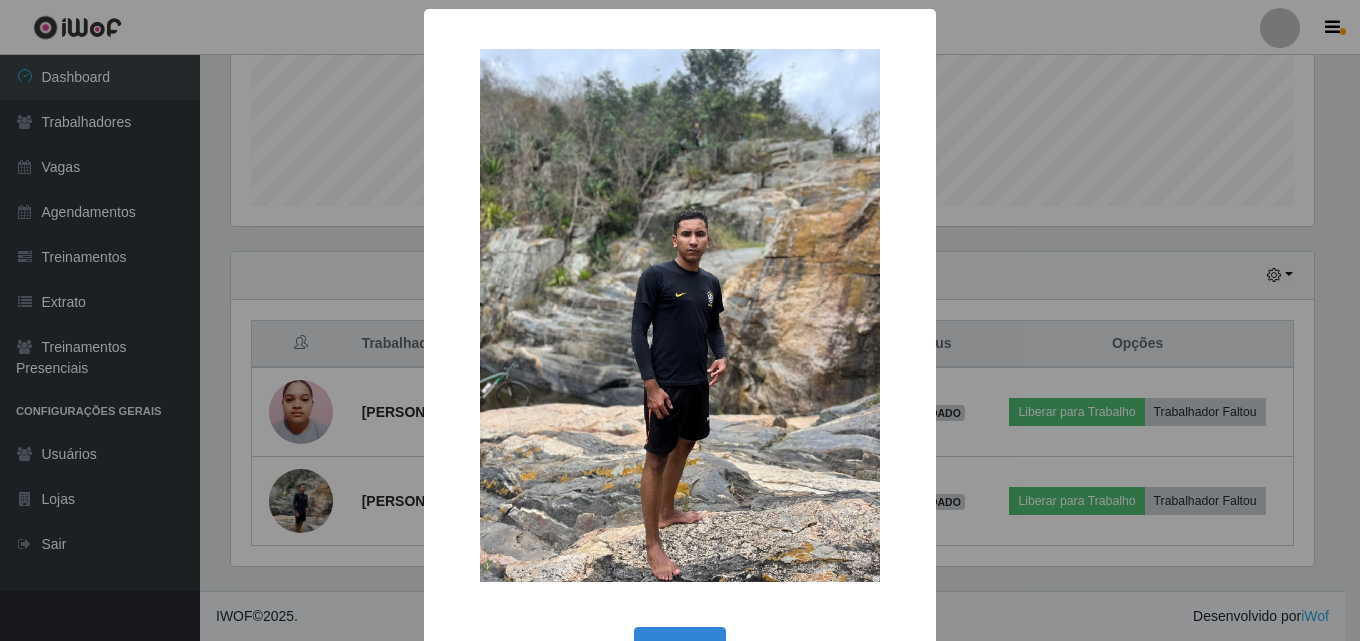 click on "× OK Cancel" at bounding box center (680, 320) 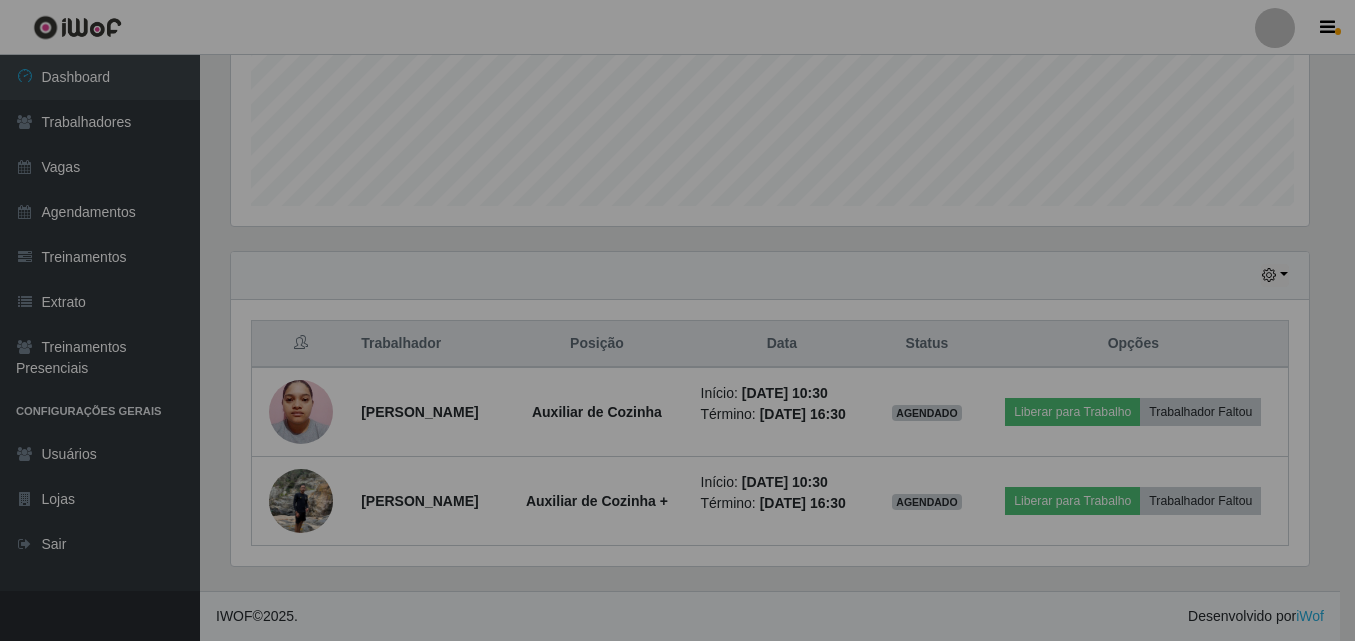 scroll, scrollTop: 999585, scrollLeft: 998907, axis: both 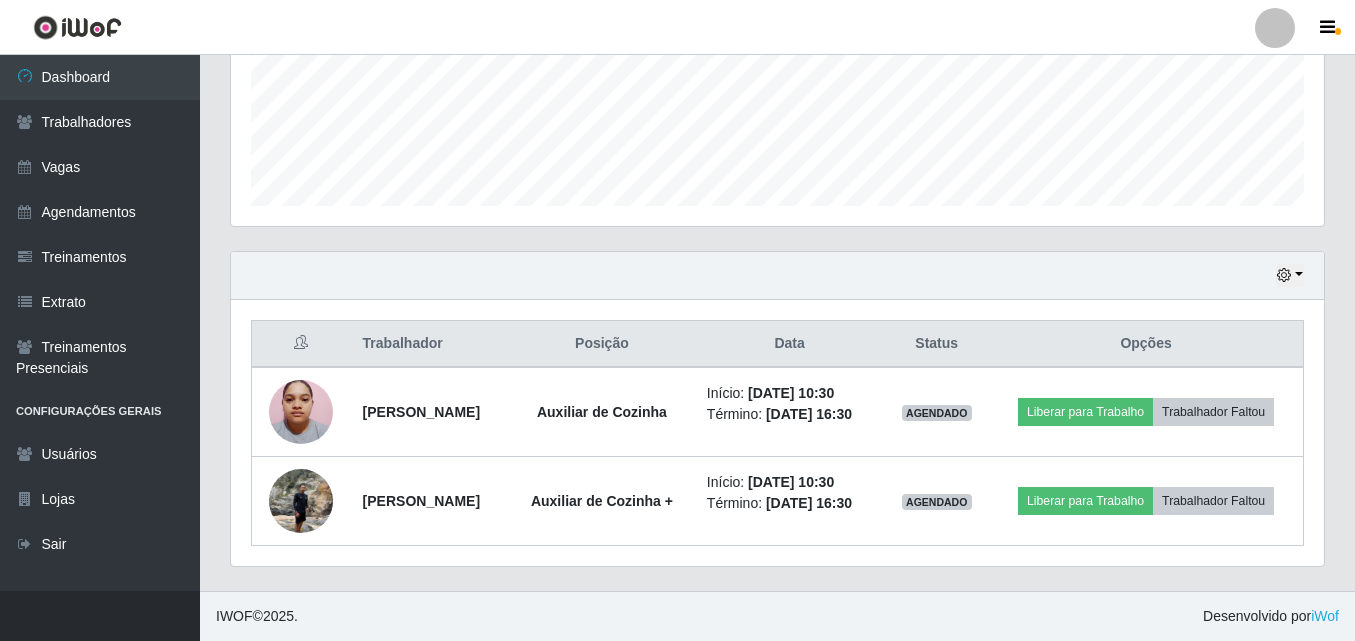 click on "Hoje 1 dia 3 dias 1 Semana Não encerrados" at bounding box center [777, 276] 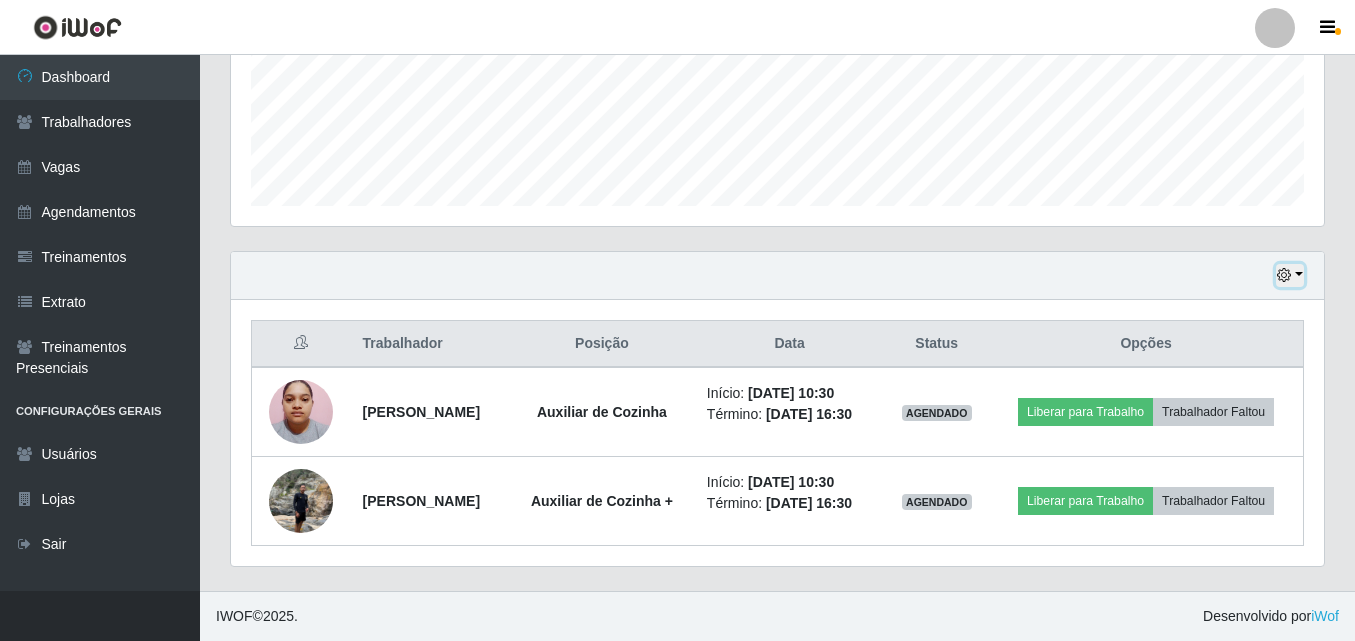 click at bounding box center [1284, 275] 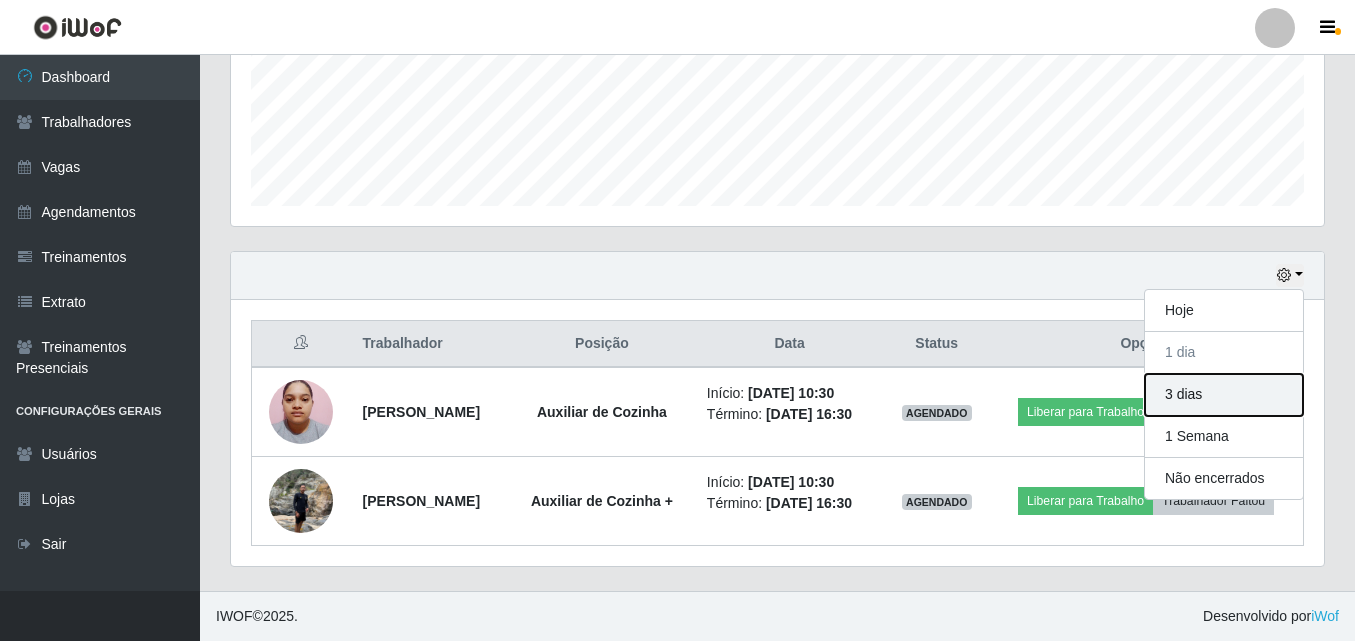 click on "3 dias" at bounding box center (1224, 395) 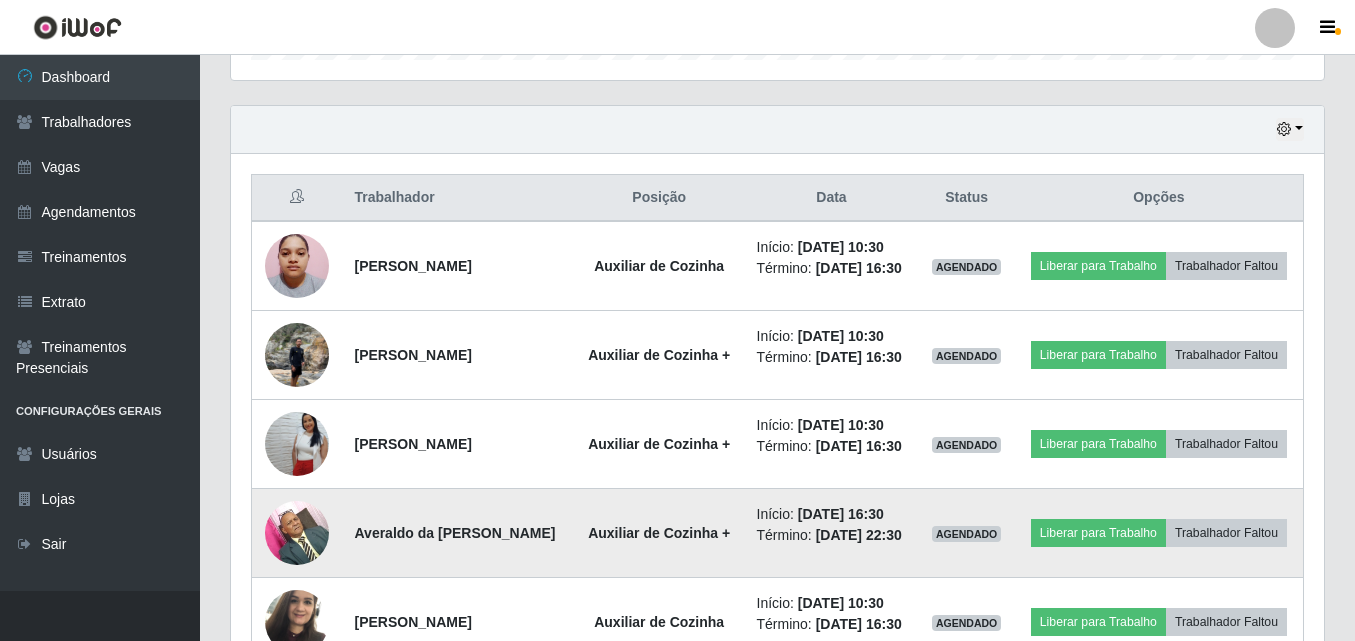 scroll, scrollTop: 420, scrollLeft: 0, axis: vertical 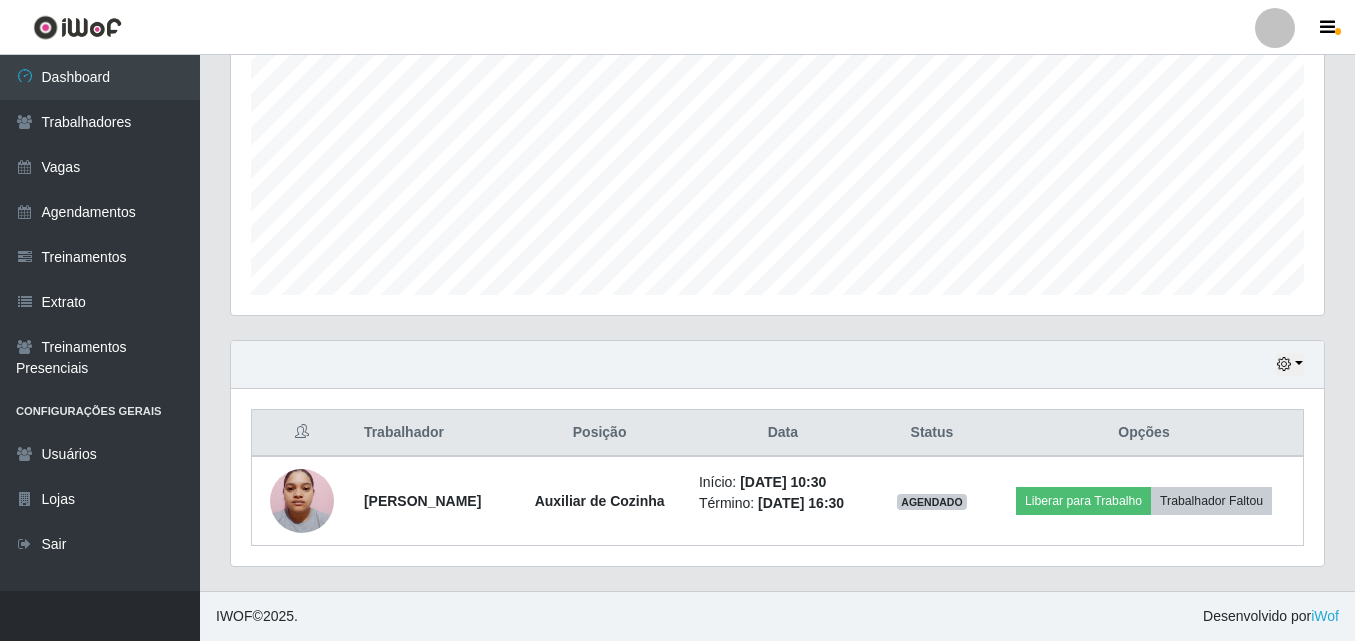click on "Agendamentos Day Month 16/07 Agendamentos 11.72" at bounding box center (777, 119) 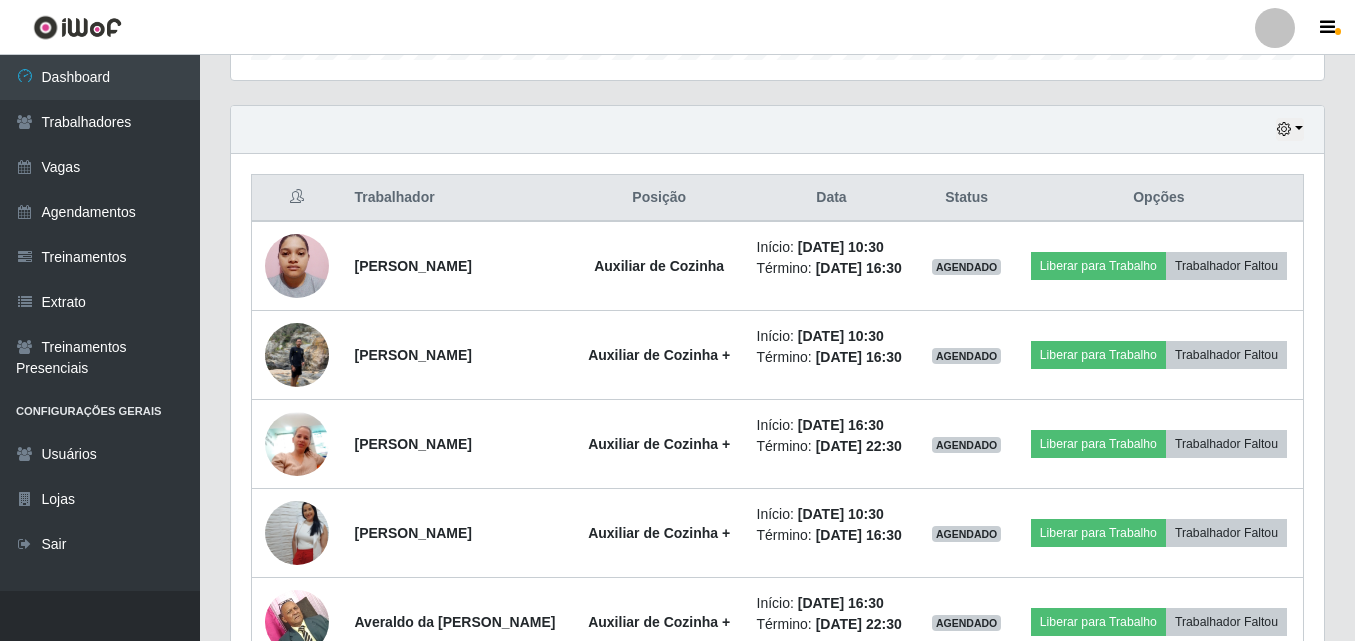 scroll, scrollTop: 420, scrollLeft: 0, axis: vertical 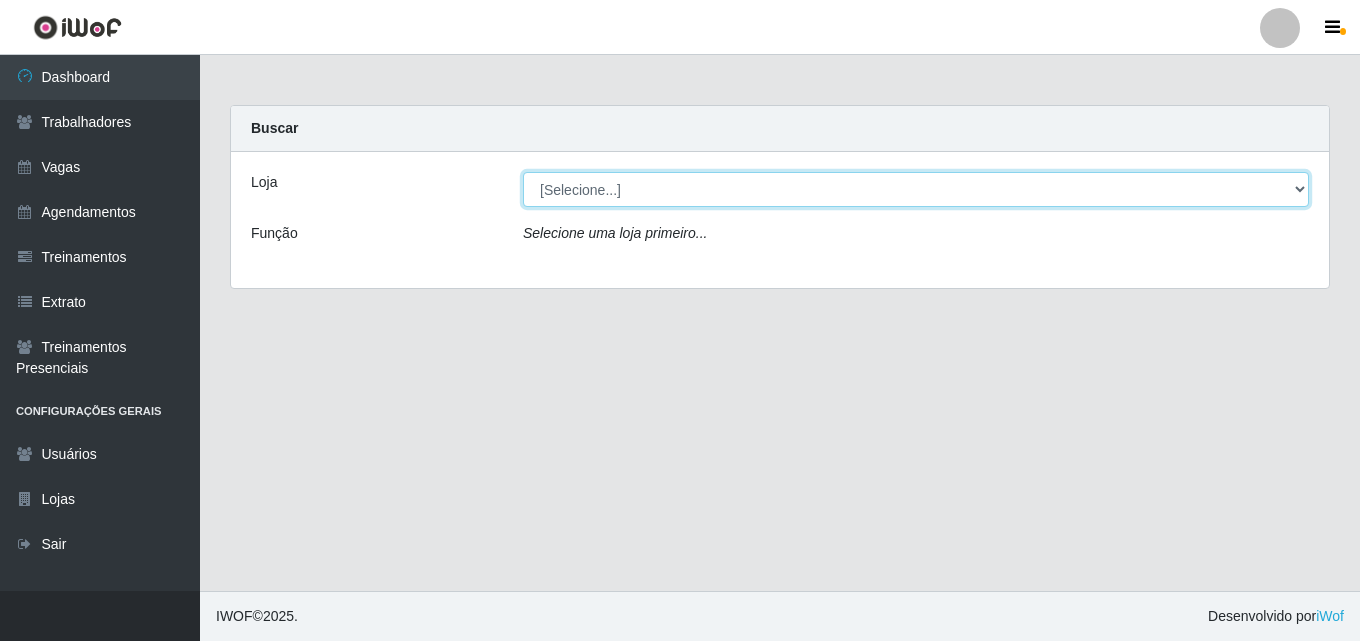 click on "[Selecione...] Chinatown Sushimi - Campina Grande" at bounding box center [916, 189] 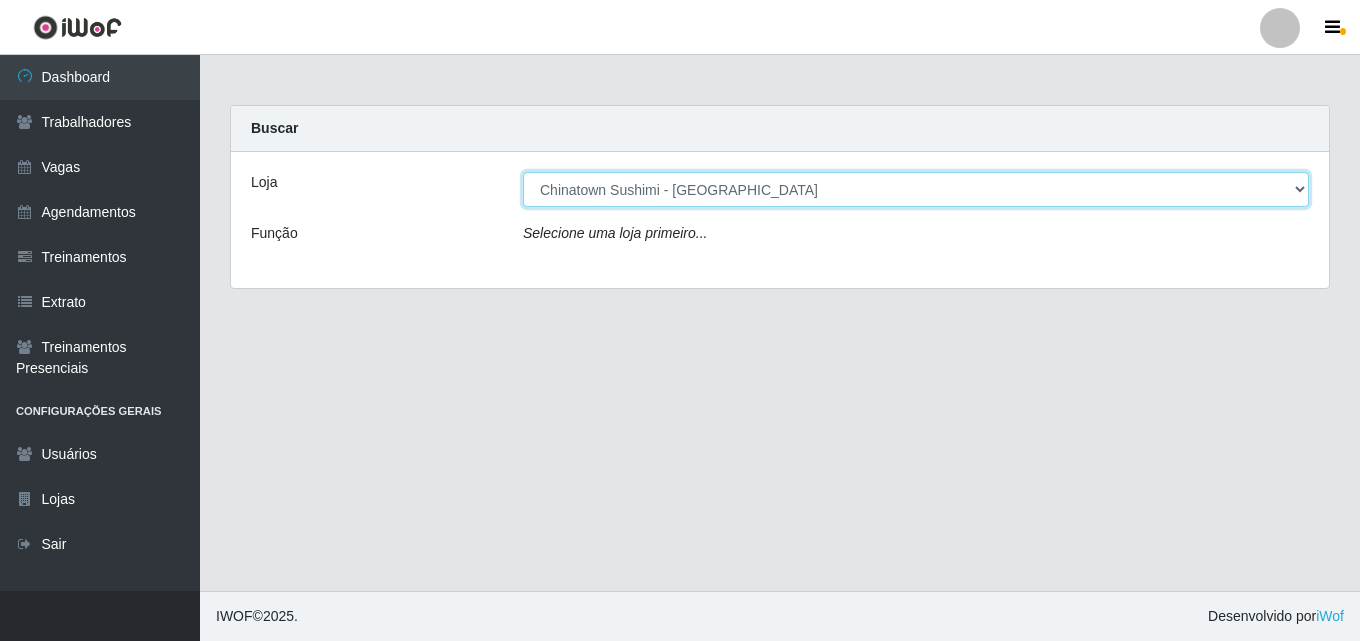click on "[Selecione...] Chinatown Sushimi - Campina Grande" at bounding box center [916, 189] 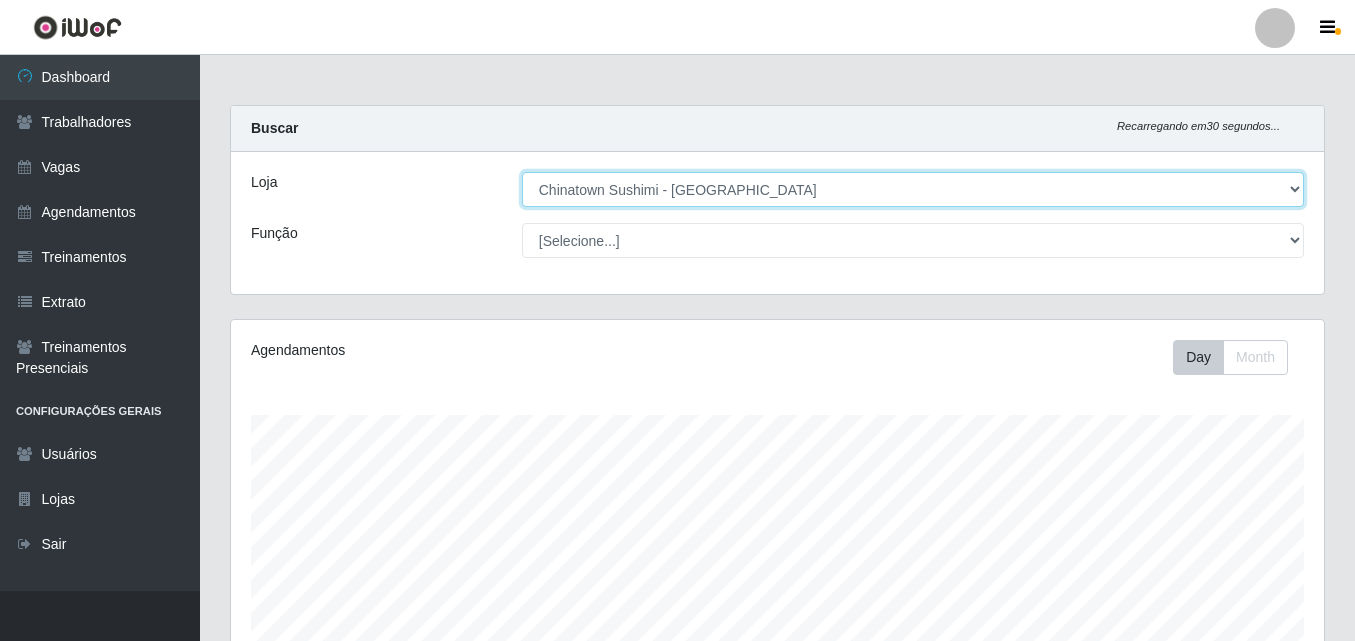 scroll, scrollTop: 999585, scrollLeft: 998907, axis: both 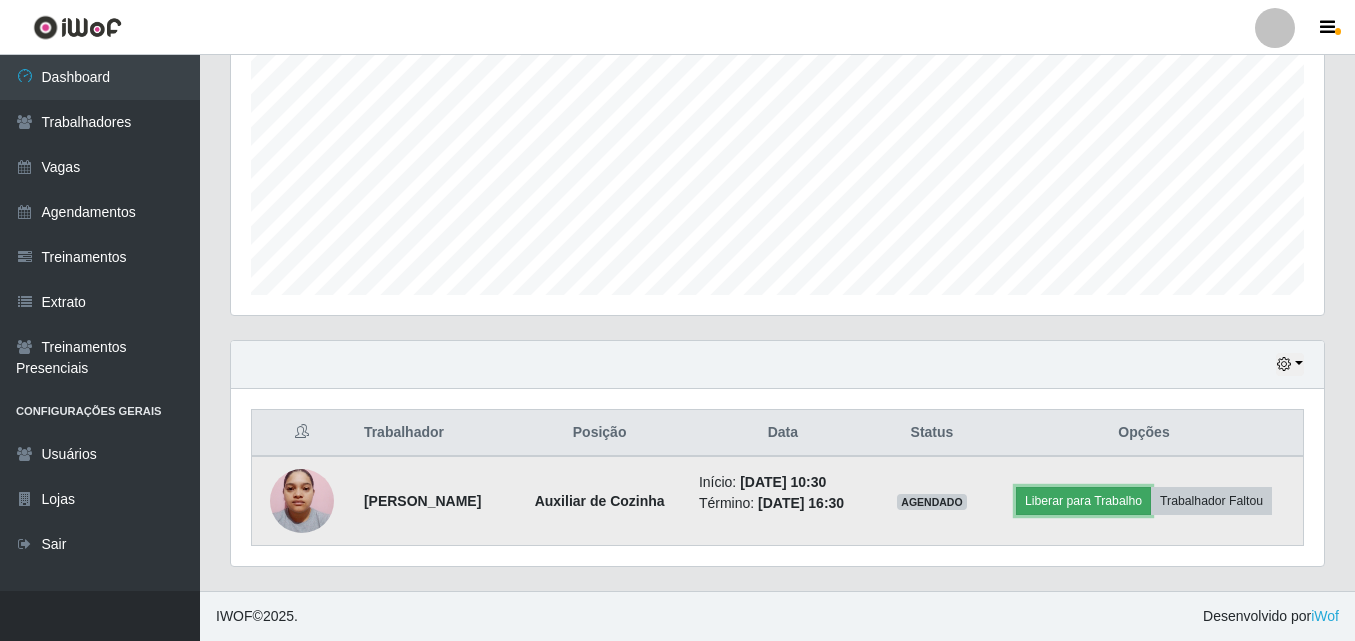 click on "Liberar para Trabalho" at bounding box center [1083, 501] 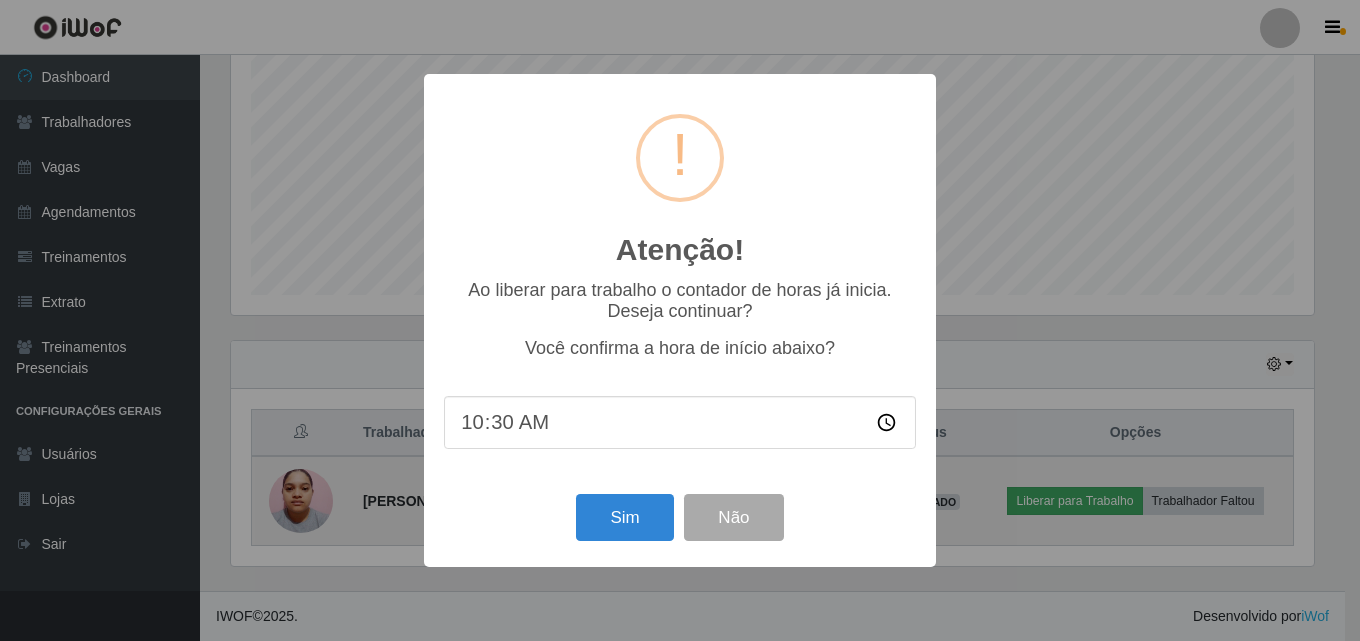scroll, scrollTop: 999585, scrollLeft: 998917, axis: both 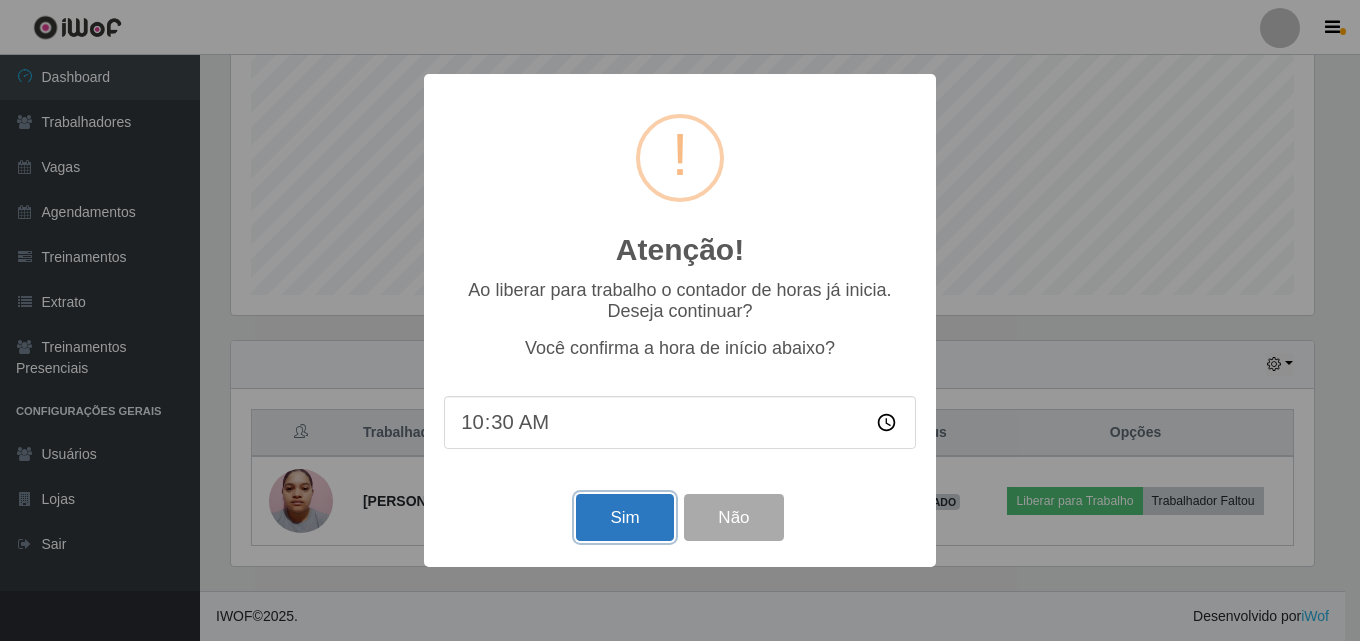 click on "Sim" at bounding box center (624, 517) 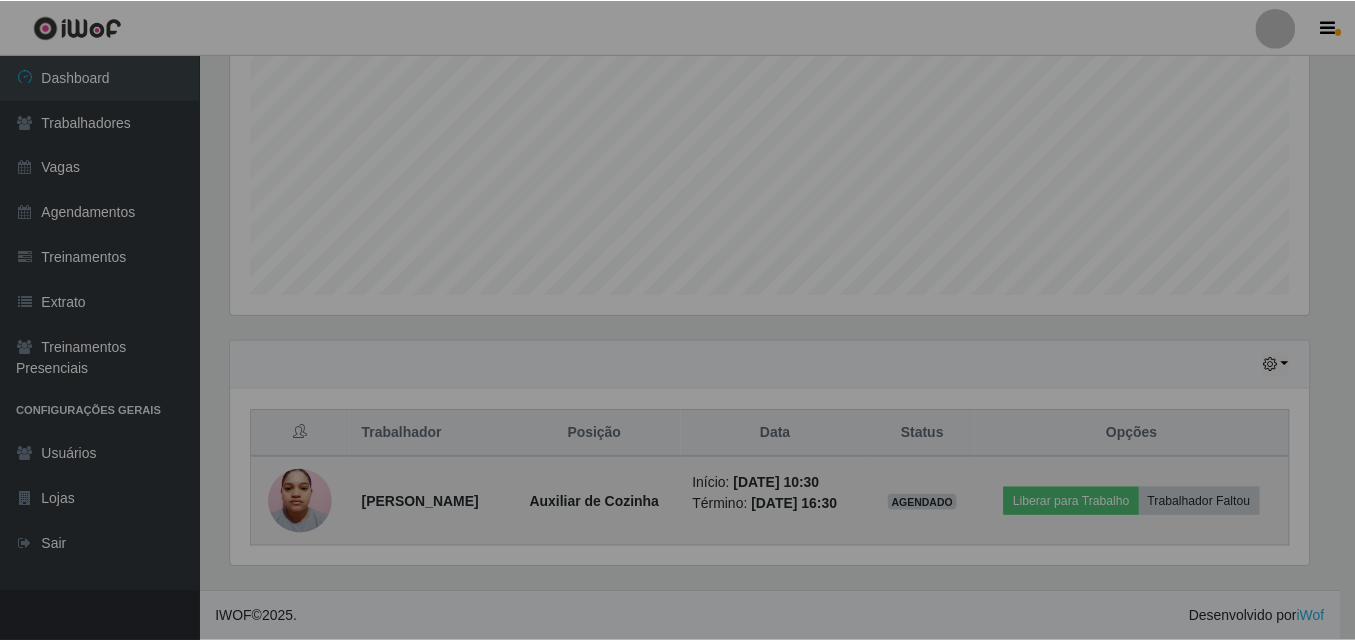scroll, scrollTop: 999585, scrollLeft: 998907, axis: both 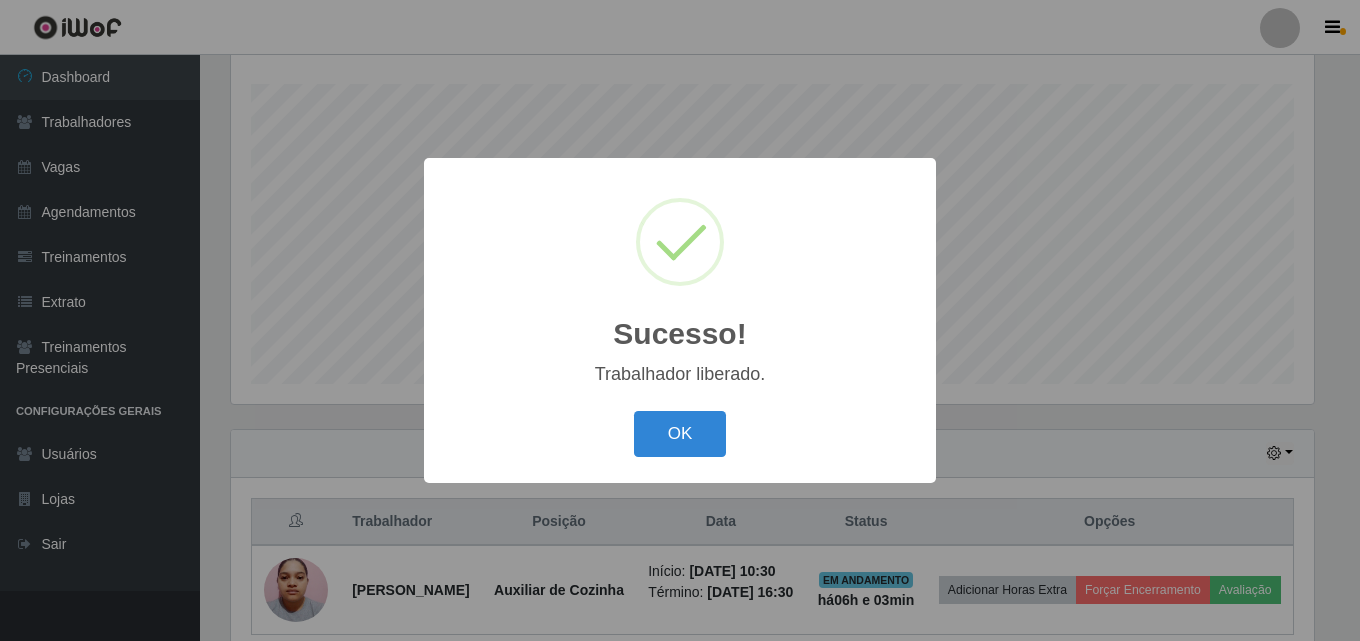 click on "OK Cancel" at bounding box center (680, 433) 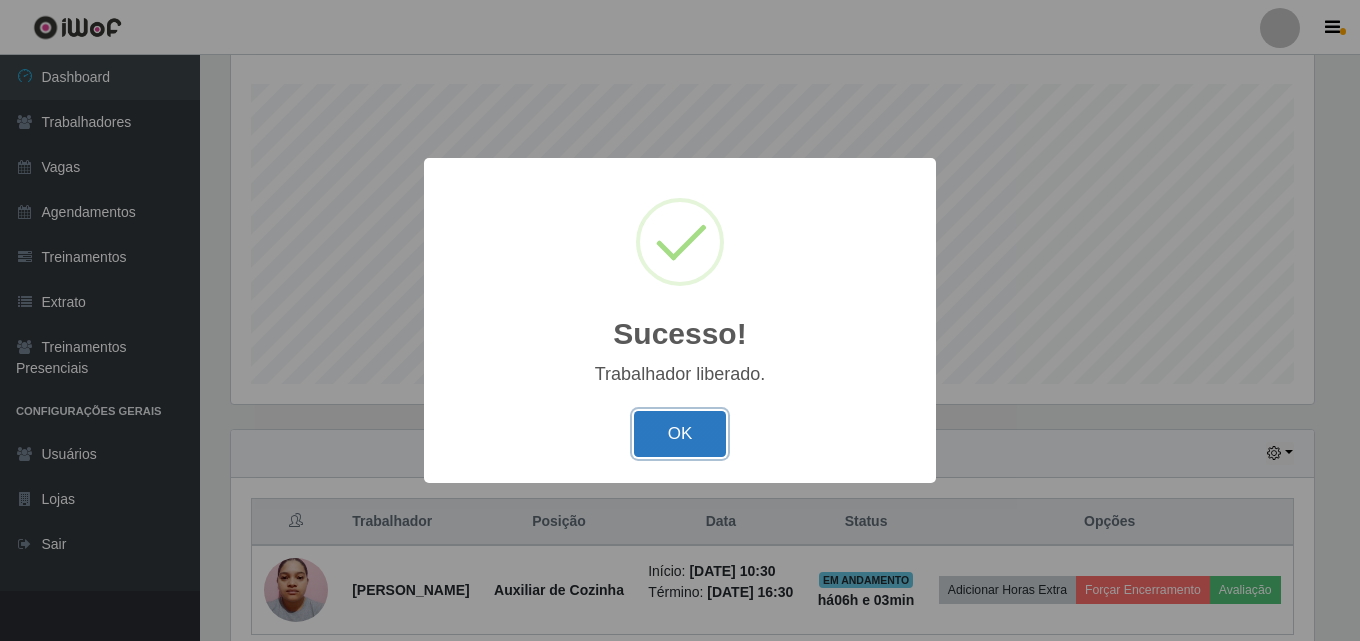 click on "OK" at bounding box center (680, 434) 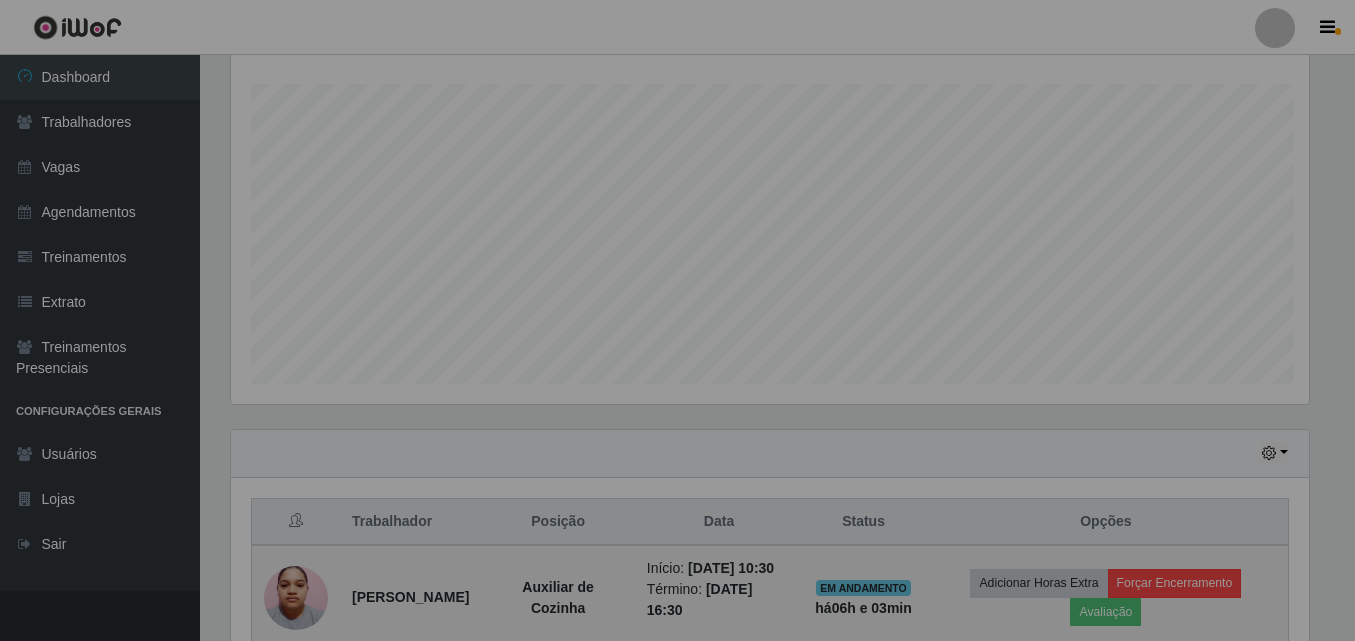 scroll, scrollTop: 999585, scrollLeft: 998907, axis: both 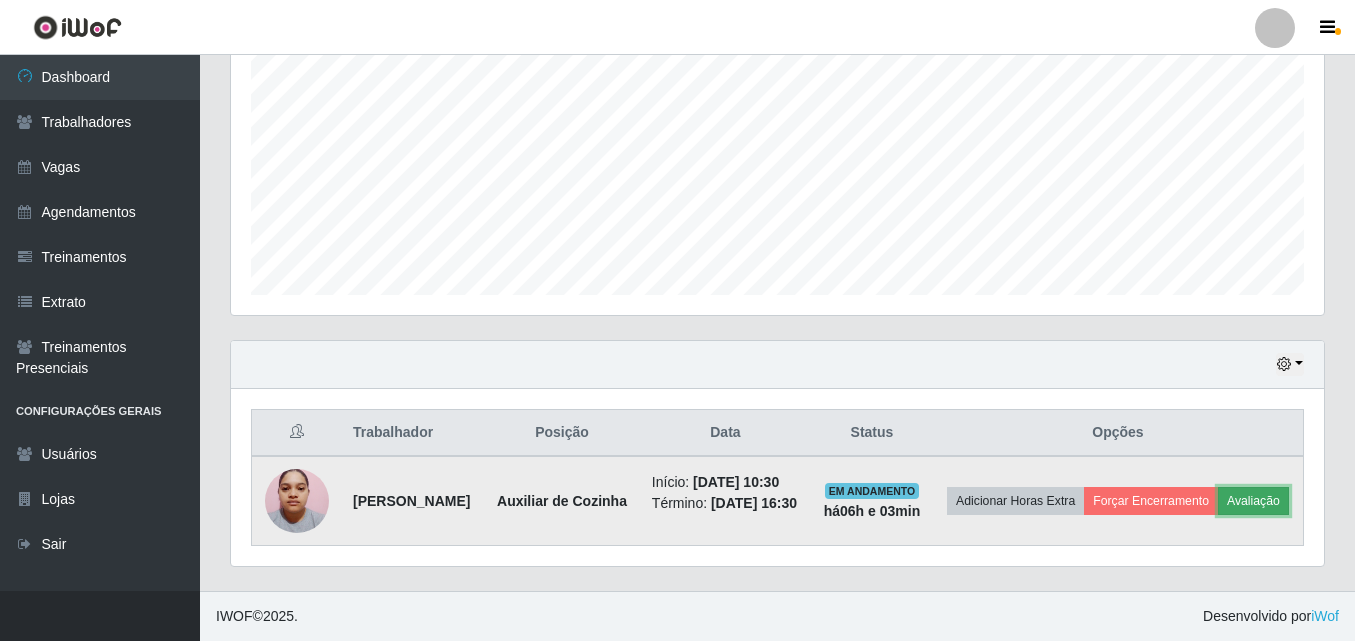 click on "Avaliação" at bounding box center (1253, 501) 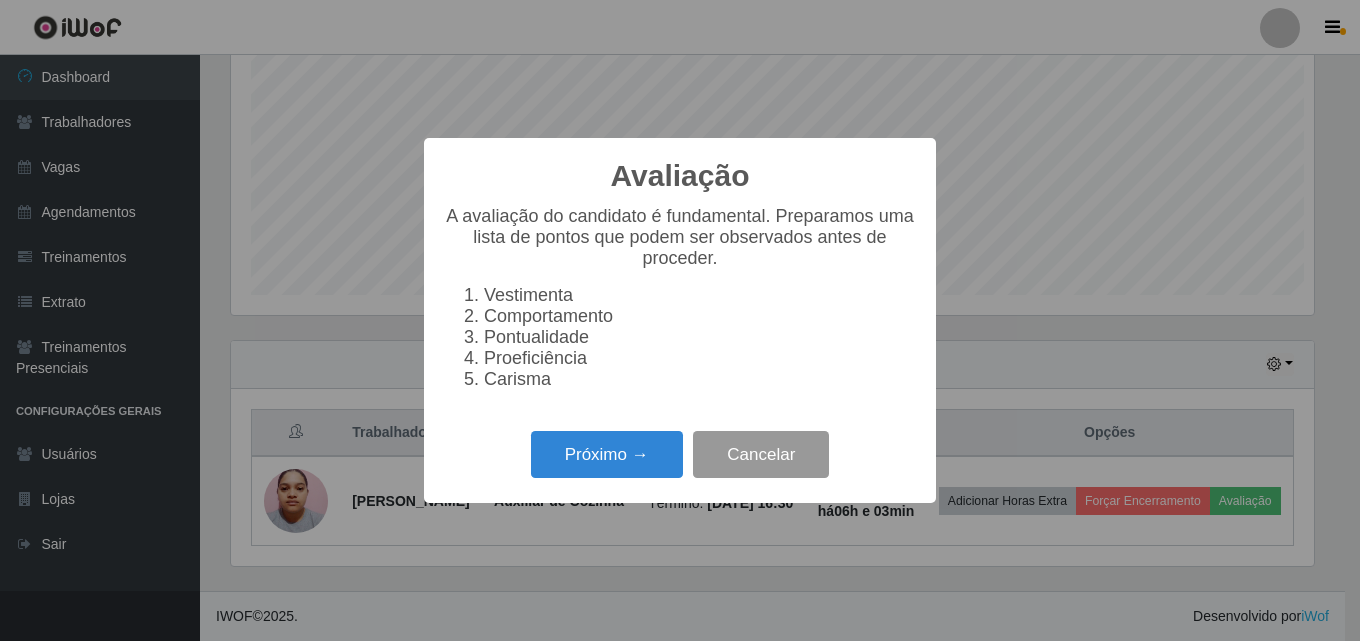 scroll, scrollTop: 999585, scrollLeft: 998917, axis: both 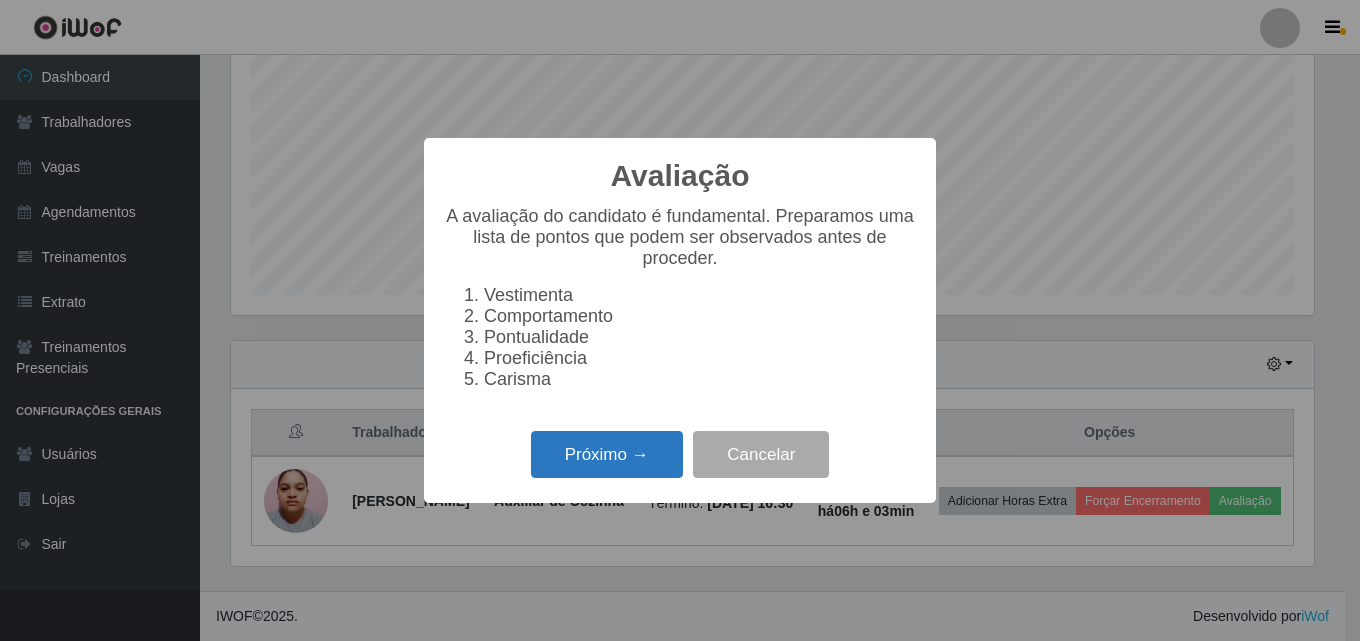 click on "Próximo →" at bounding box center [607, 454] 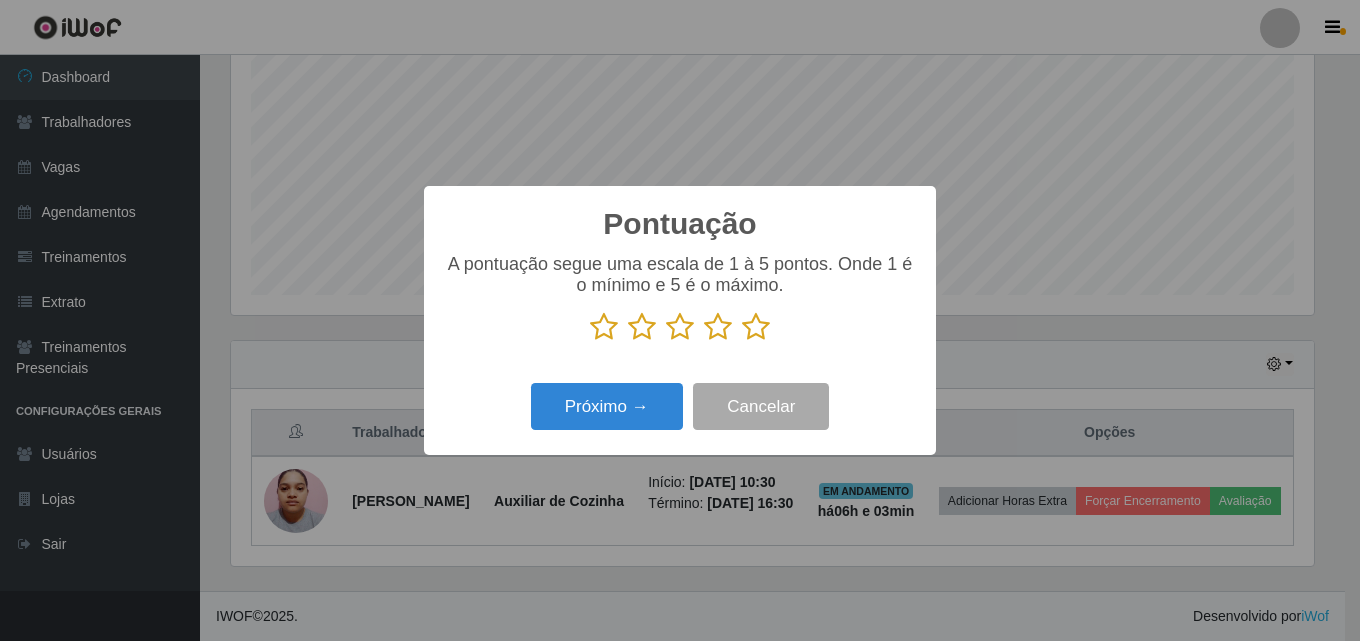 click at bounding box center [756, 327] 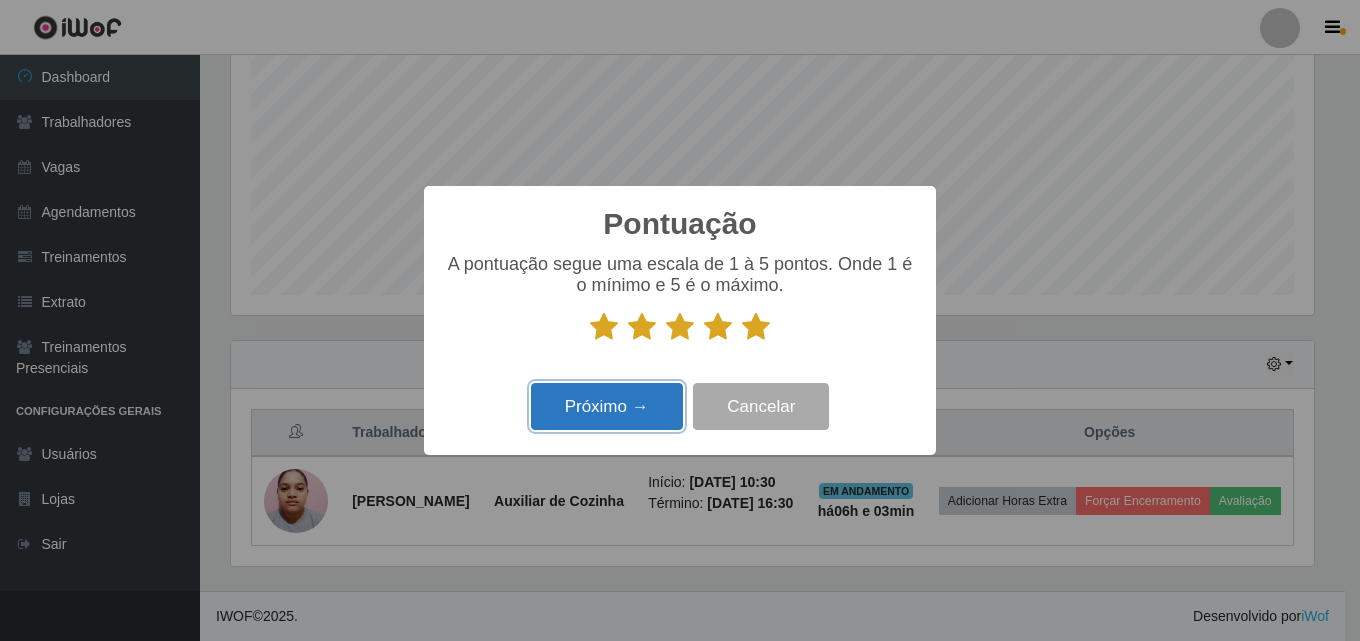 click on "Próximo →" at bounding box center (607, 406) 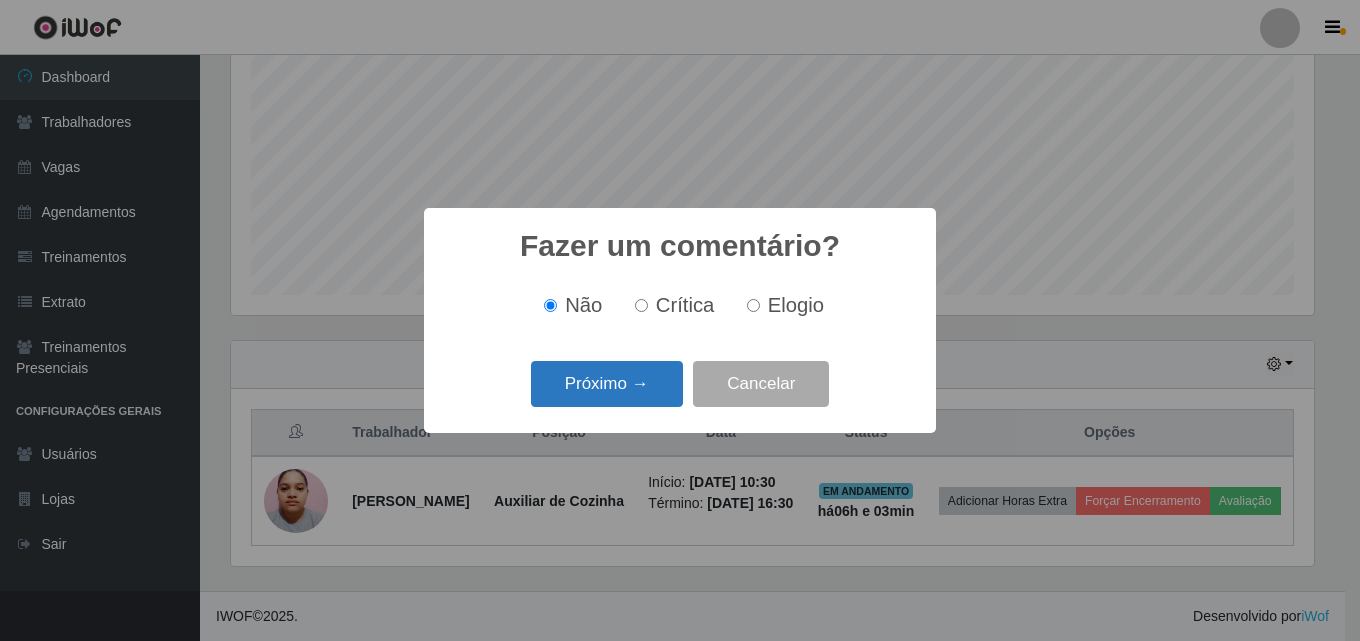 click on "Próximo →" at bounding box center (607, 384) 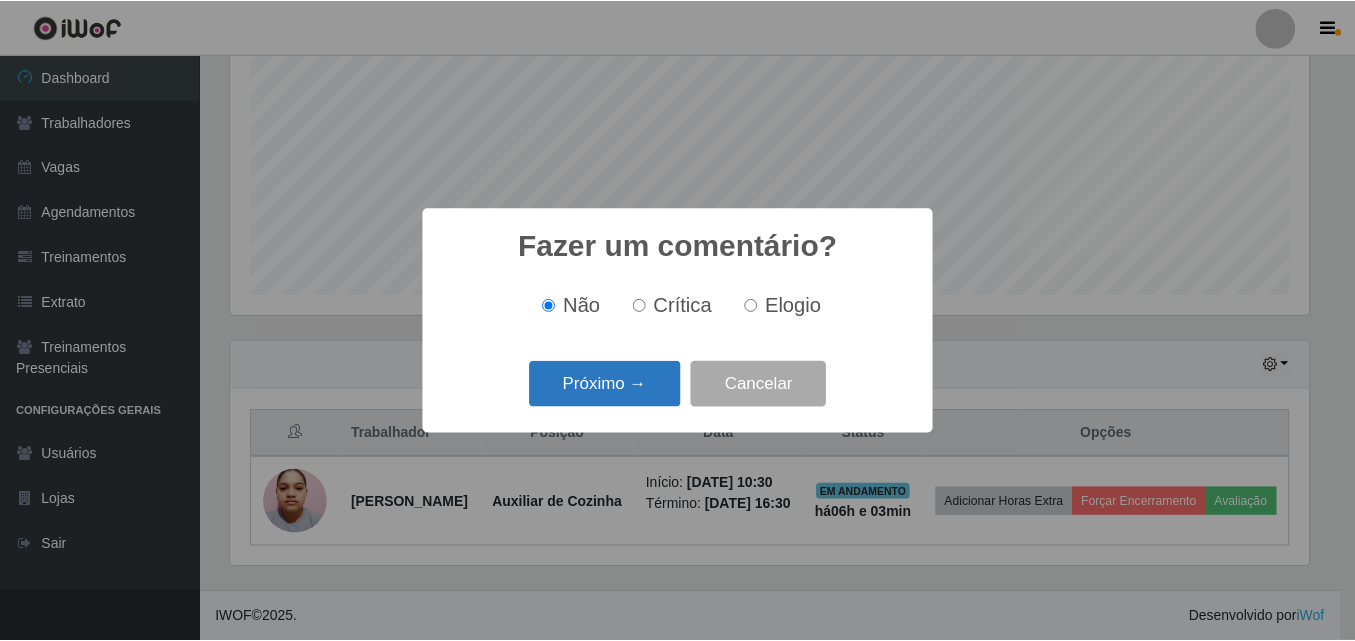 scroll, scrollTop: 999585, scrollLeft: 998917, axis: both 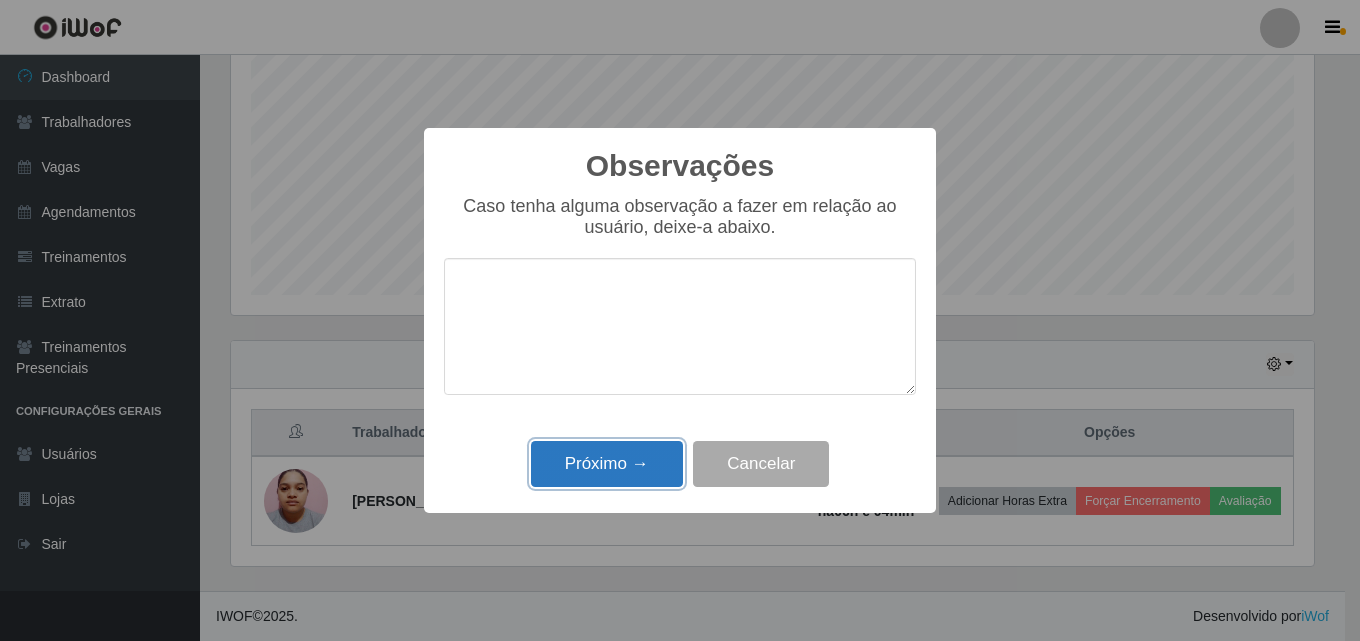 click on "Próximo →" at bounding box center [607, 464] 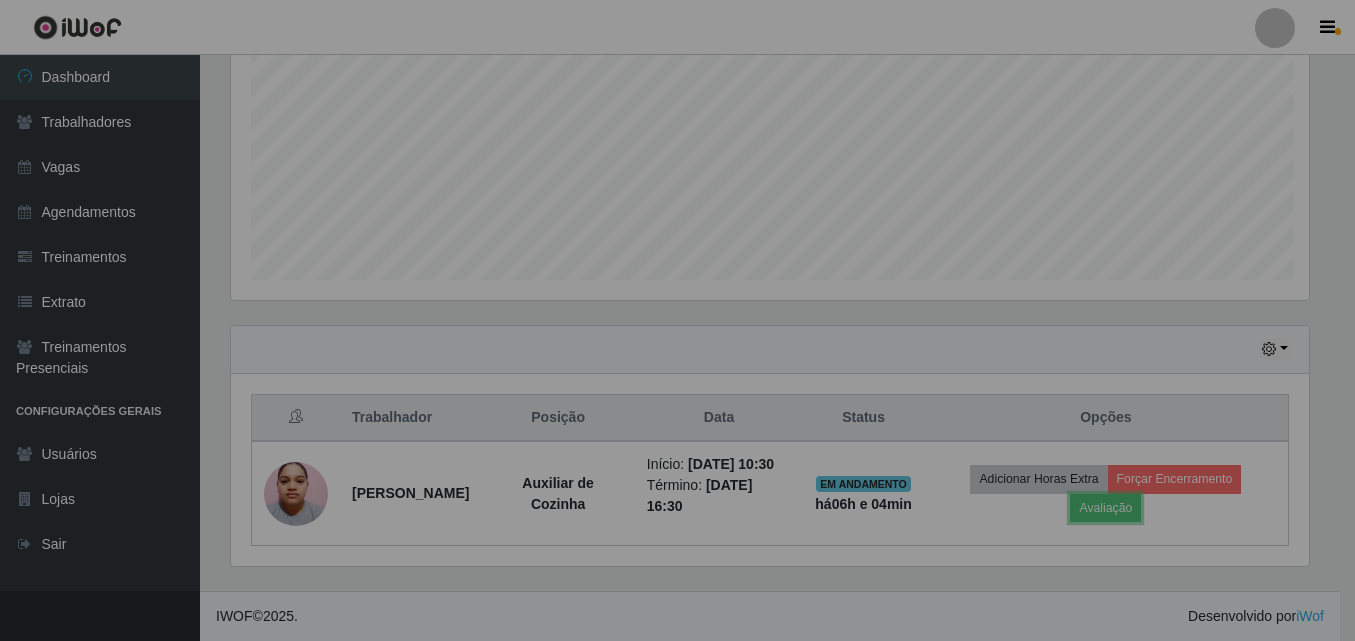 scroll, scrollTop: 999585, scrollLeft: 998907, axis: both 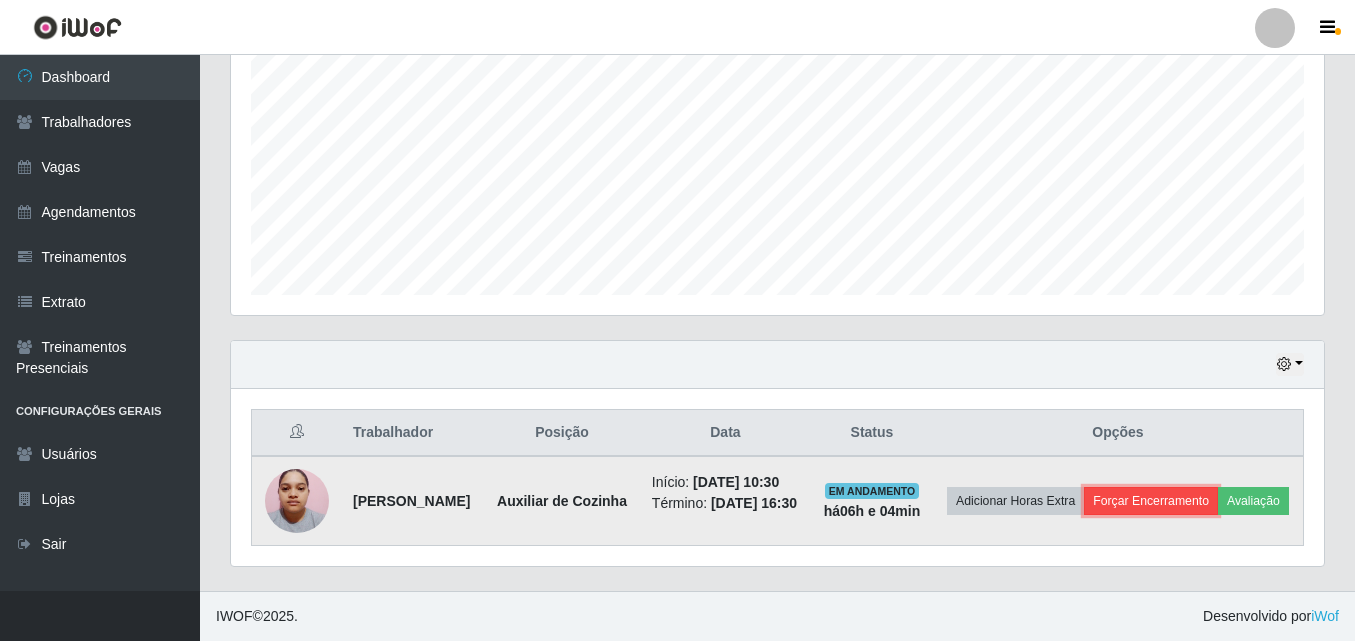 click on "Forçar Encerramento" at bounding box center [1151, 501] 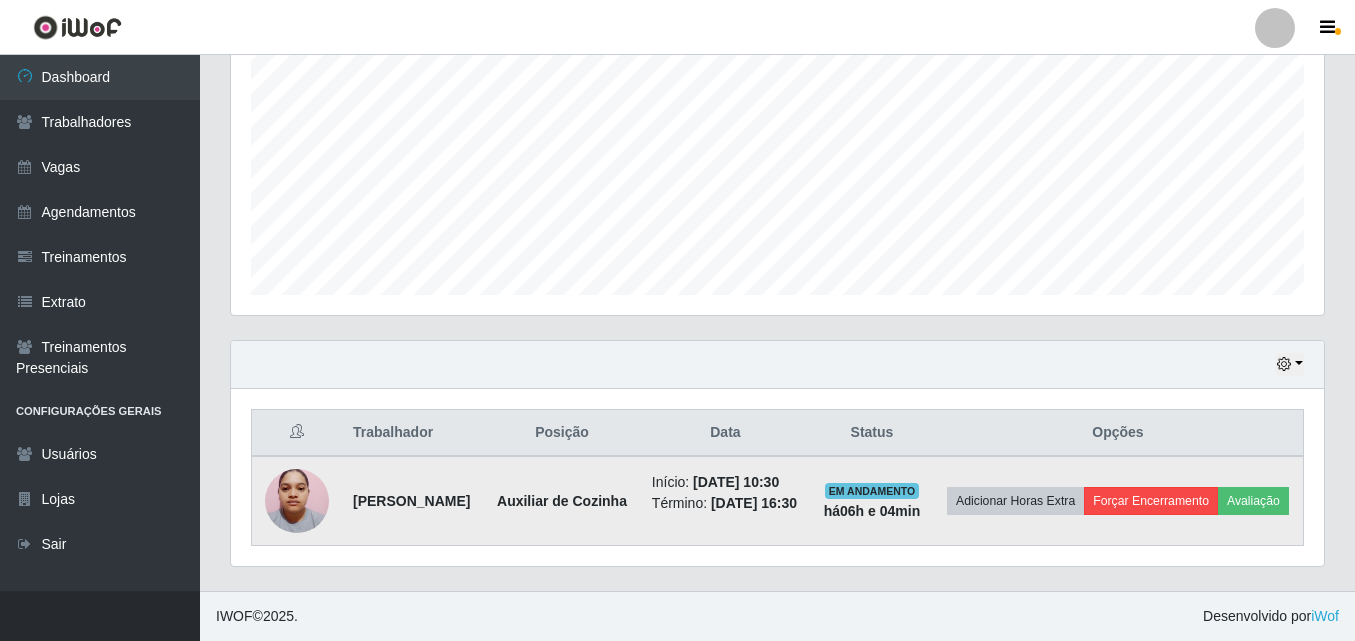 scroll, scrollTop: 999585, scrollLeft: 998917, axis: both 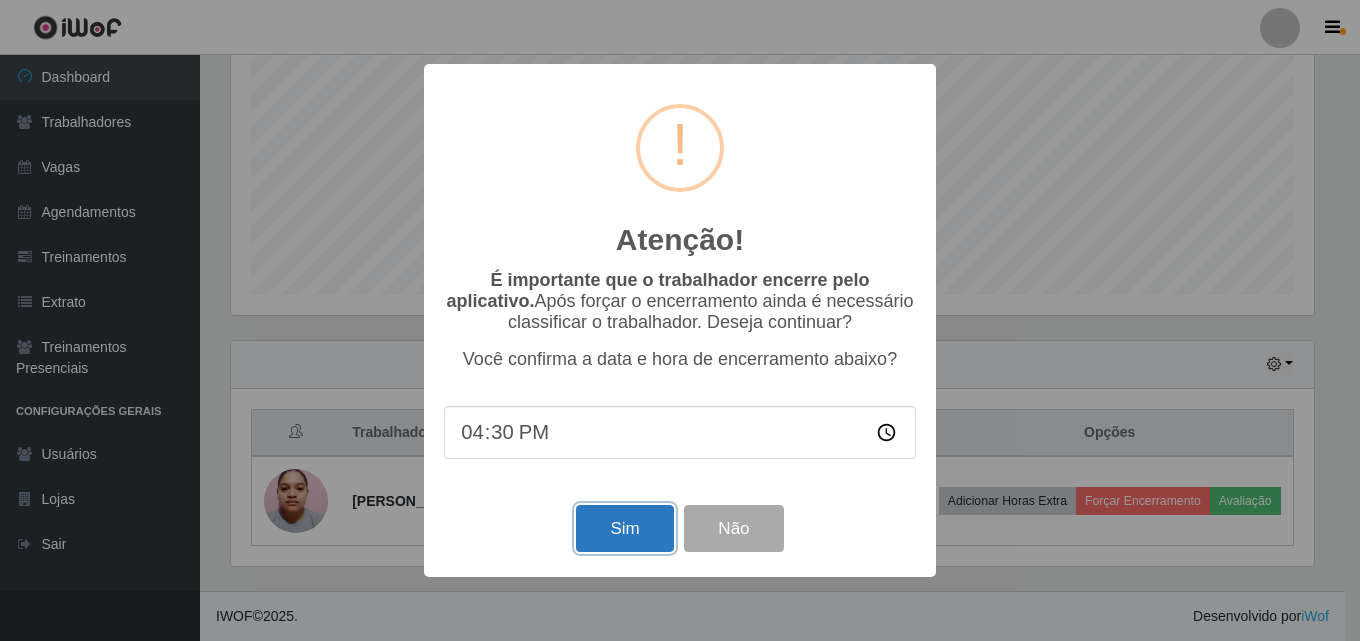 click on "Sim" at bounding box center (624, 528) 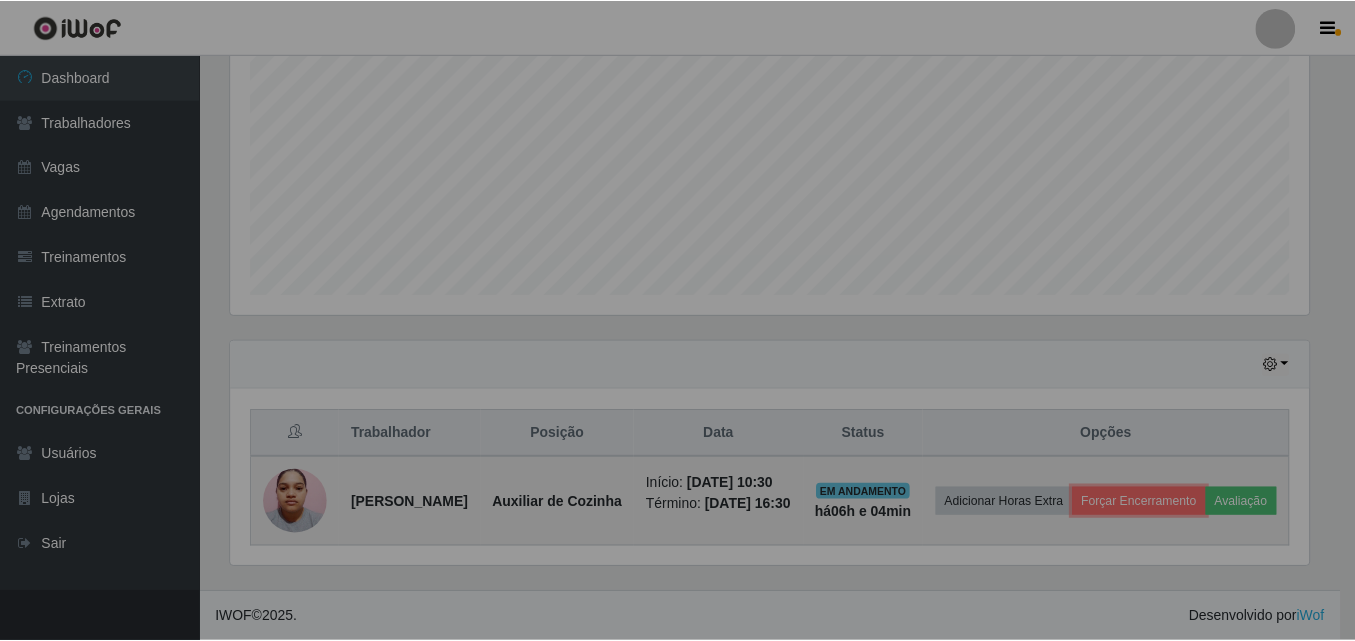 scroll, scrollTop: 999585, scrollLeft: 998907, axis: both 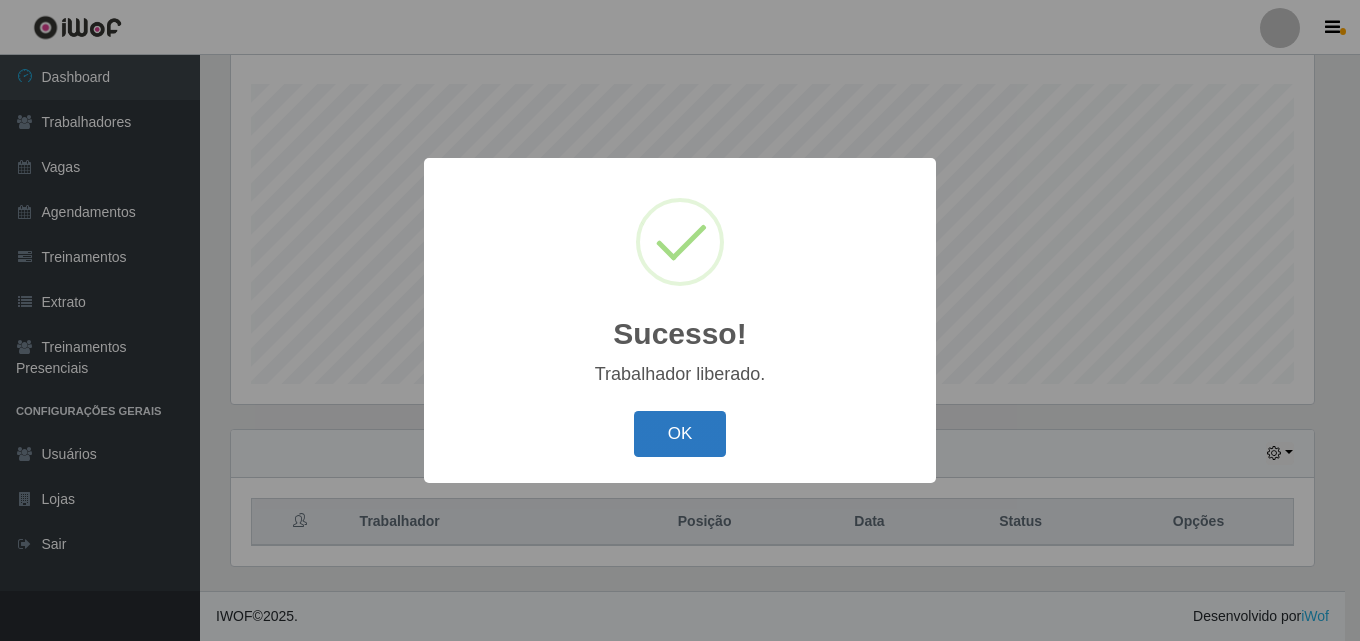 click on "OK" at bounding box center (680, 434) 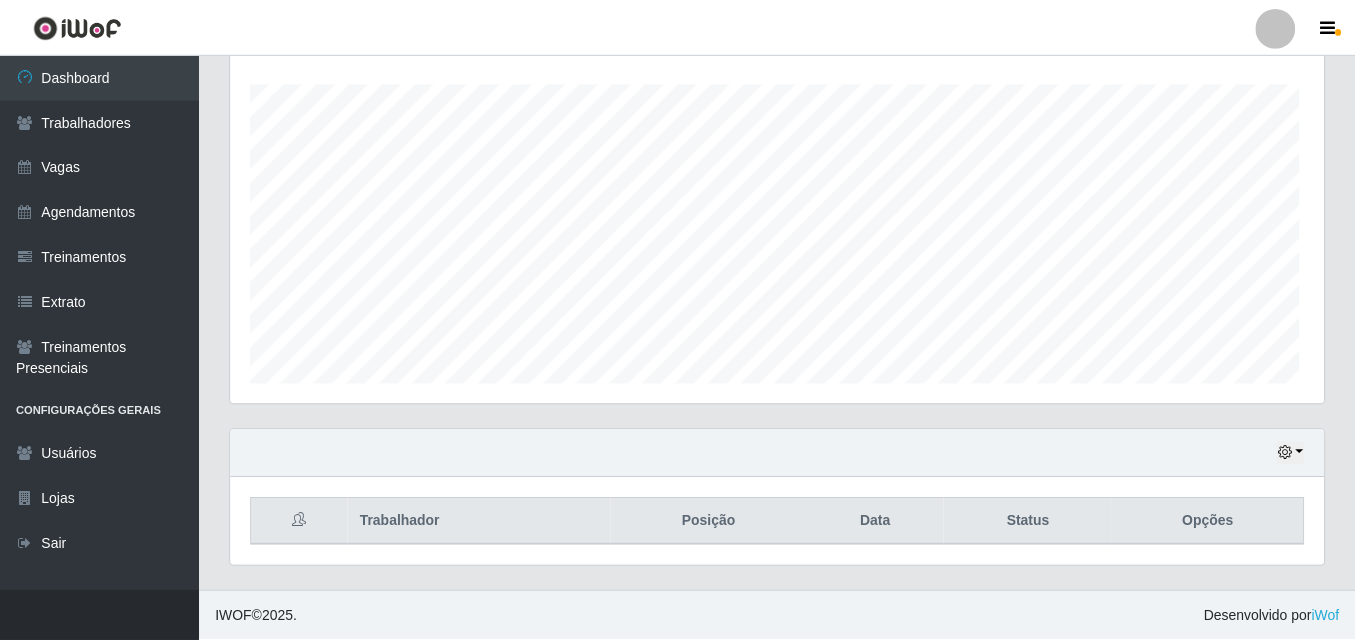 scroll, scrollTop: 999585, scrollLeft: 998907, axis: both 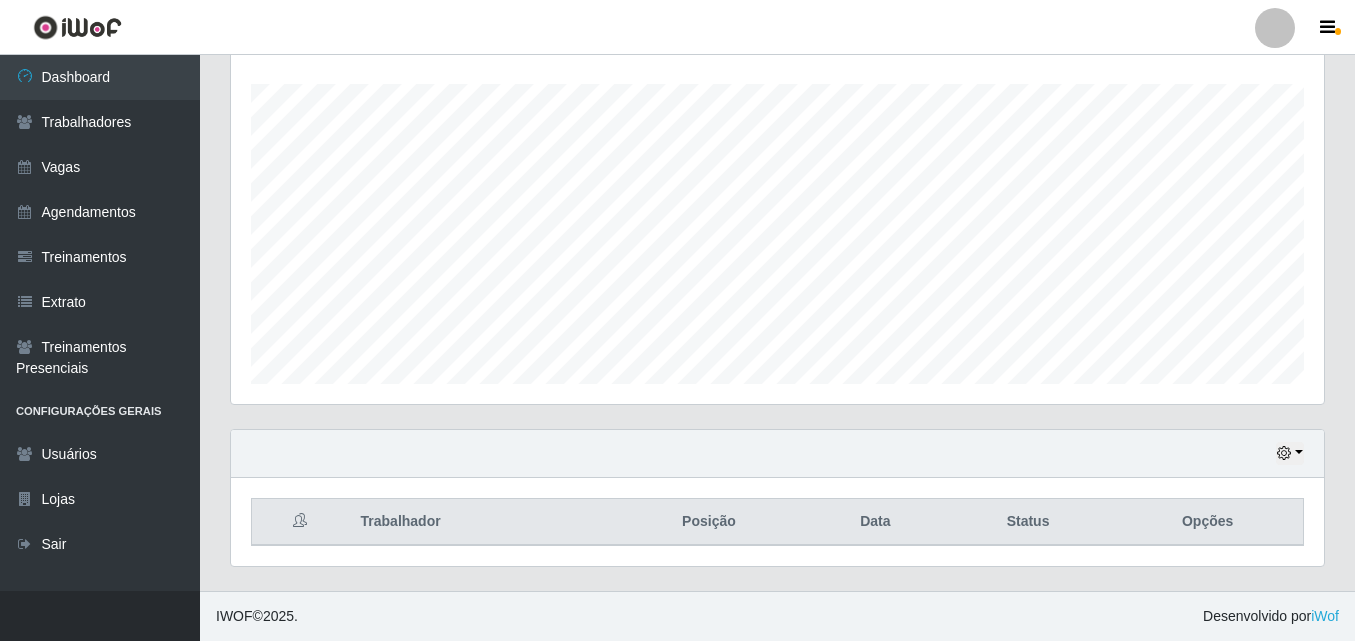 click on "Agendamentos Day Month" at bounding box center [777, 208] 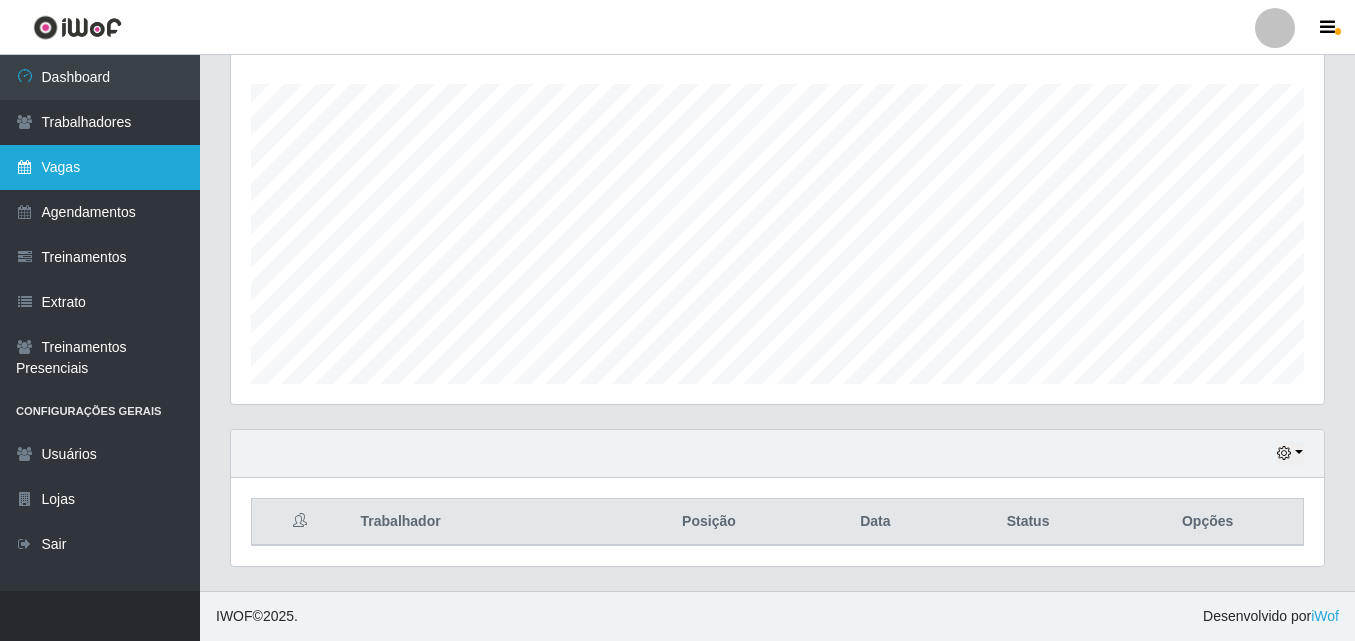click on "Vagas" at bounding box center [100, 167] 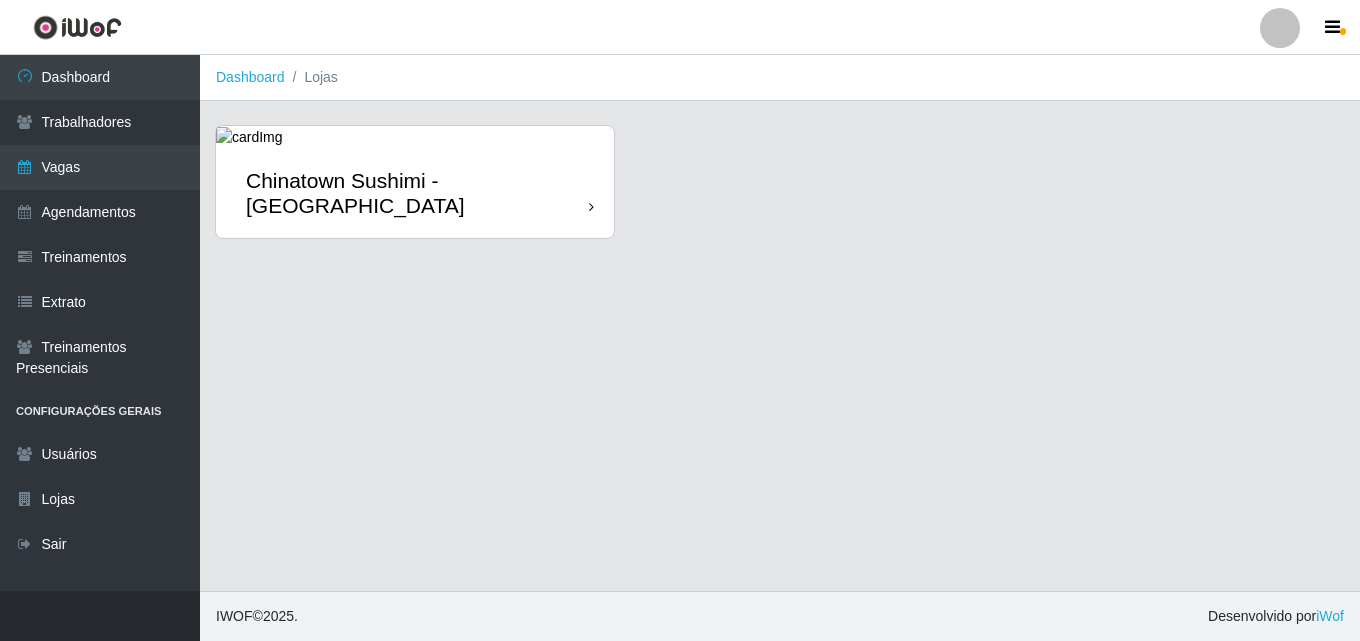 click on "Chinatown Sushimi - [GEOGRAPHIC_DATA]" at bounding box center [417, 193] 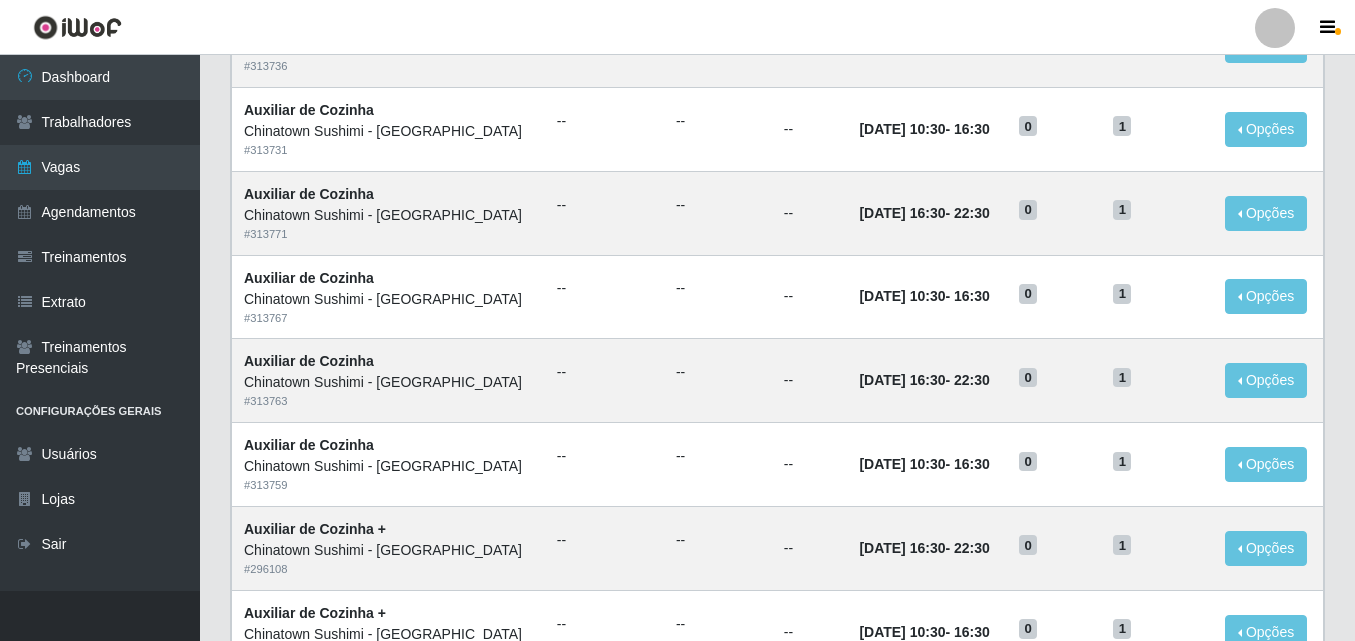 scroll, scrollTop: 1054, scrollLeft: 0, axis: vertical 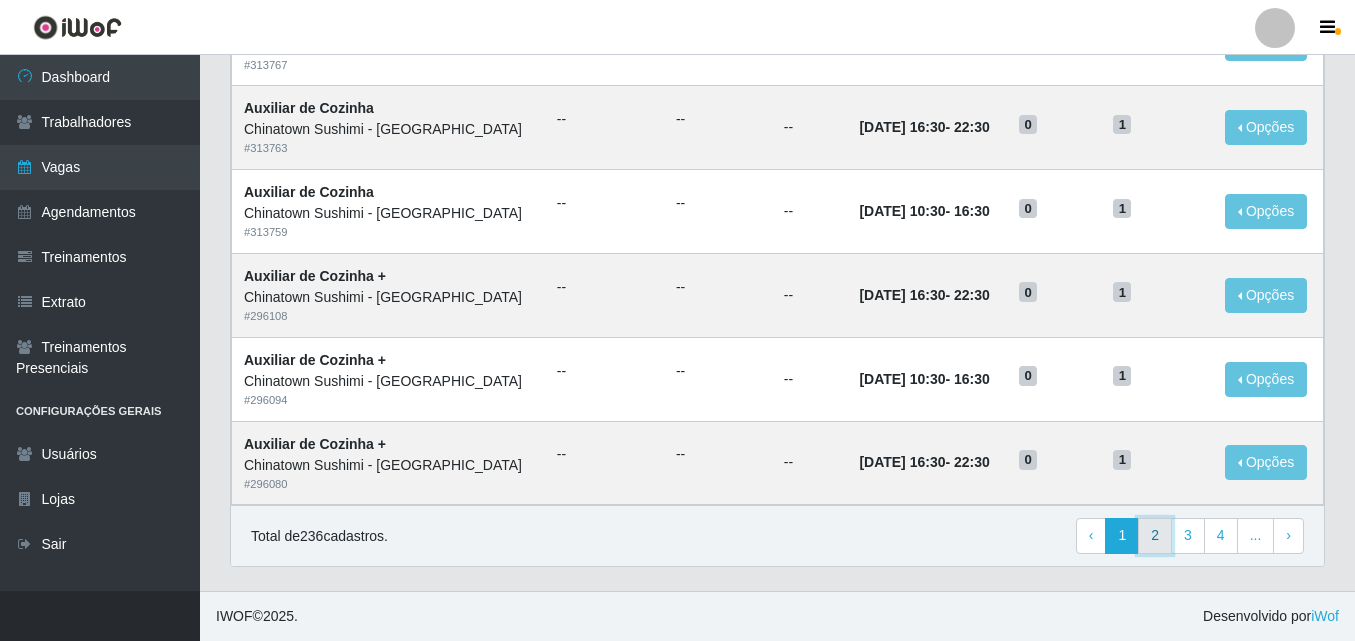 click on "2" at bounding box center [1155, 536] 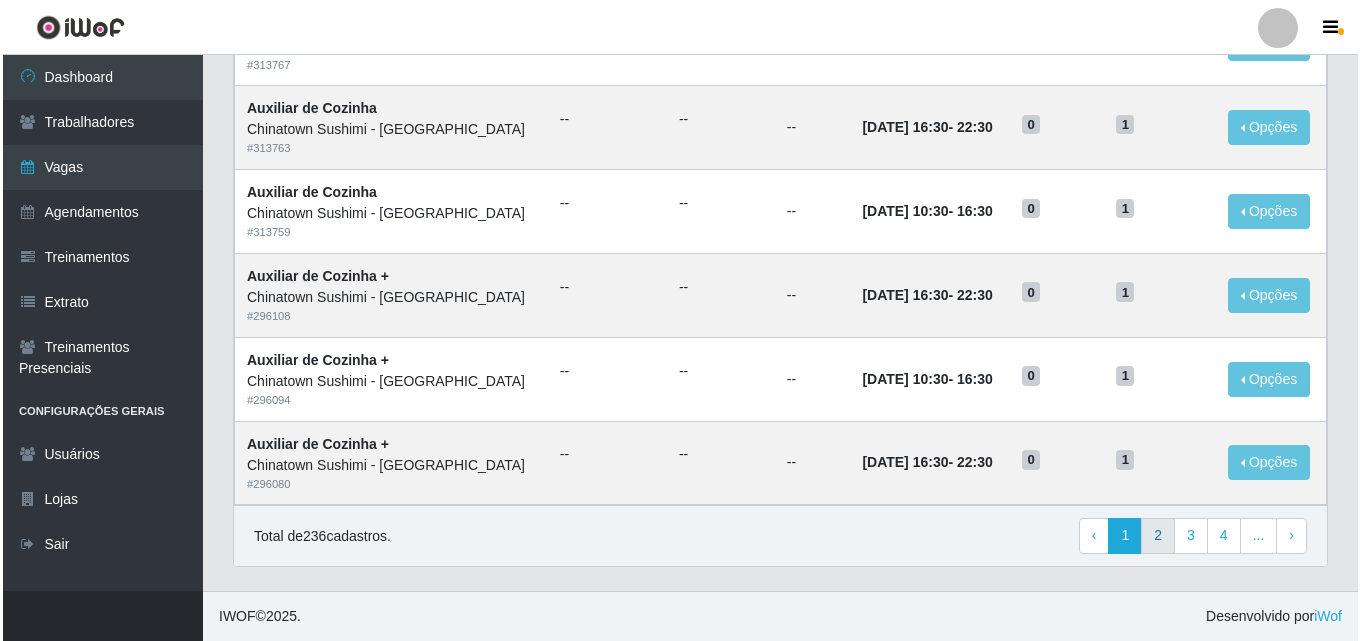 scroll, scrollTop: 0, scrollLeft: 0, axis: both 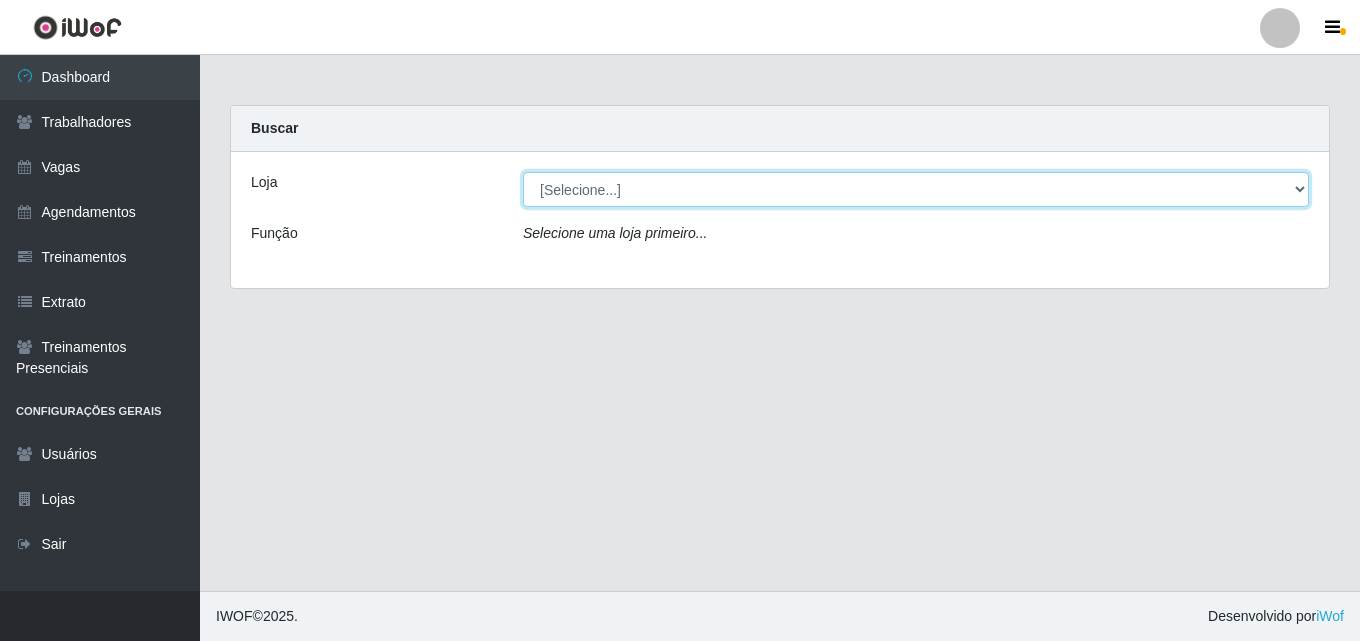click on "[Selecione...] Chinatown Sushimi - Campina Grande" at bounding box center [916, 189] 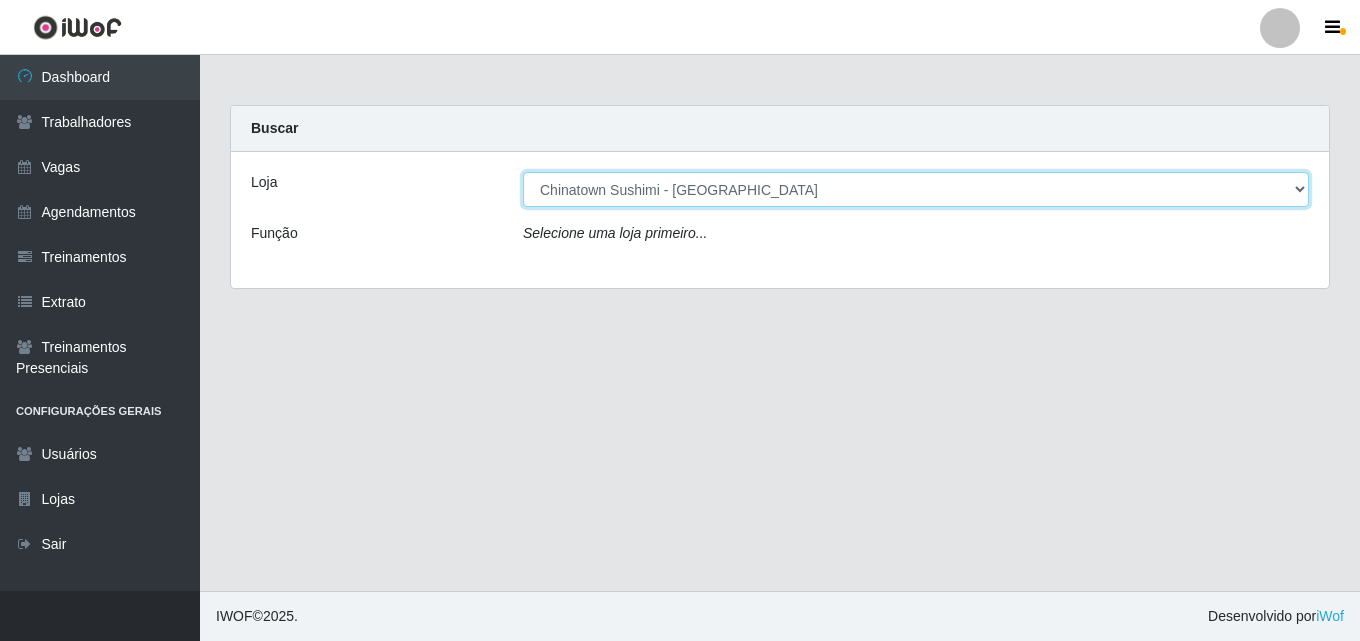 click on "[Selecione...] Chinatown Sushimi - Campina Grande" at bounding box center (916, 189) 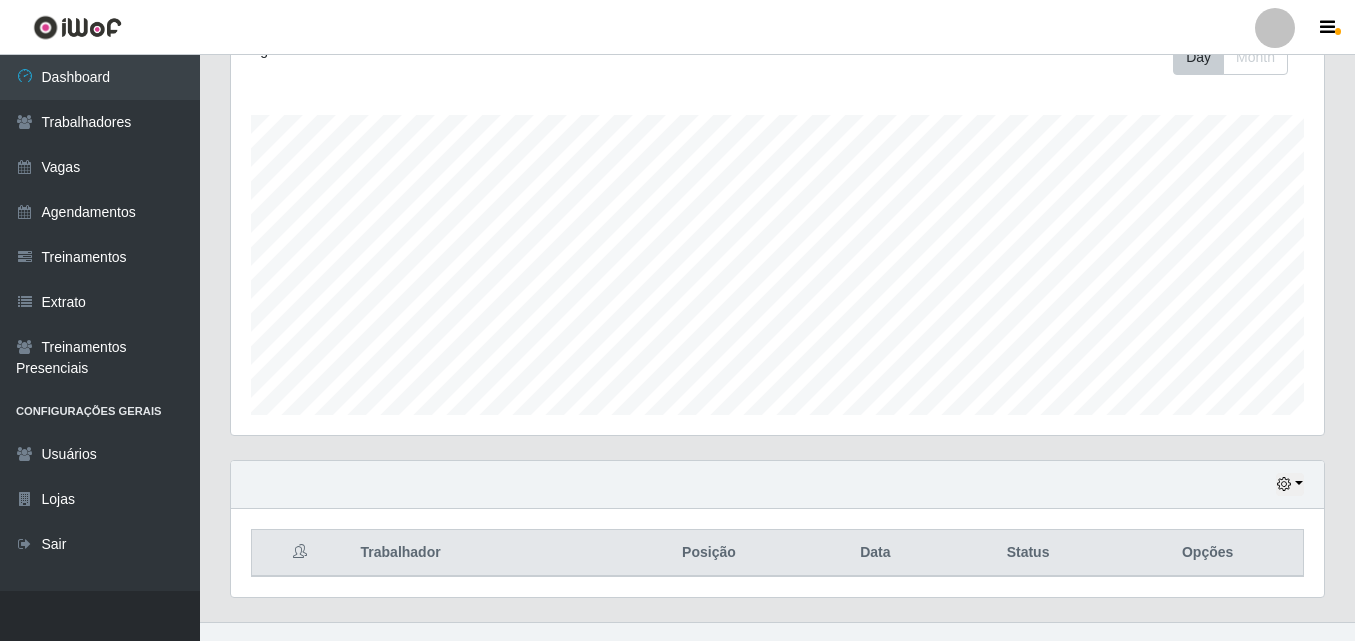 scroll, scrollTop: 331, scrollLeft: 0, axis: vertical 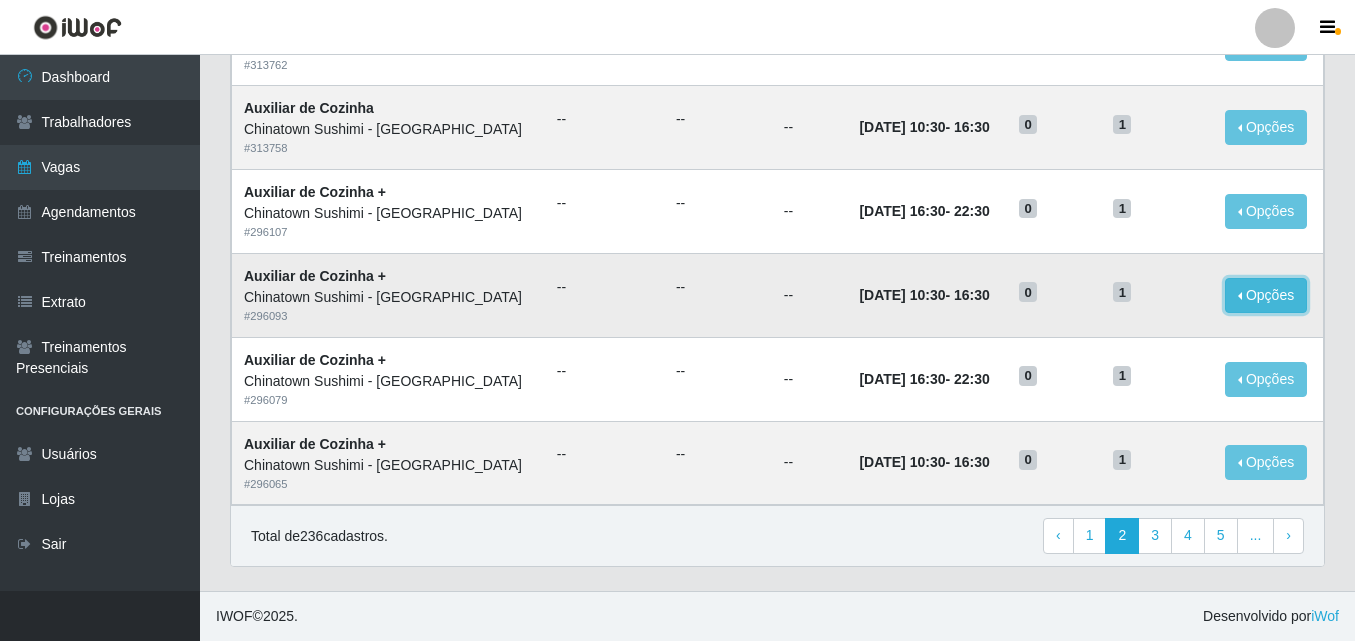 click on "Opções" at bounding box center (1266, 295) 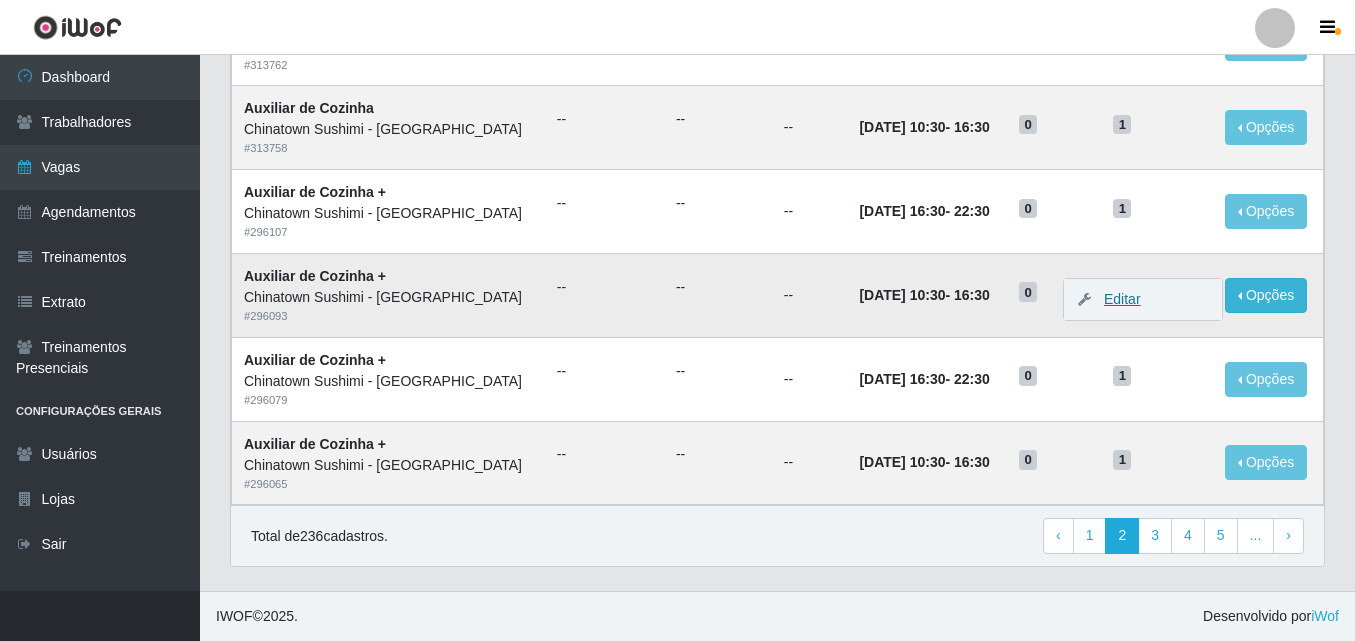 click on "Editar" at bounding box center (1112, 299) 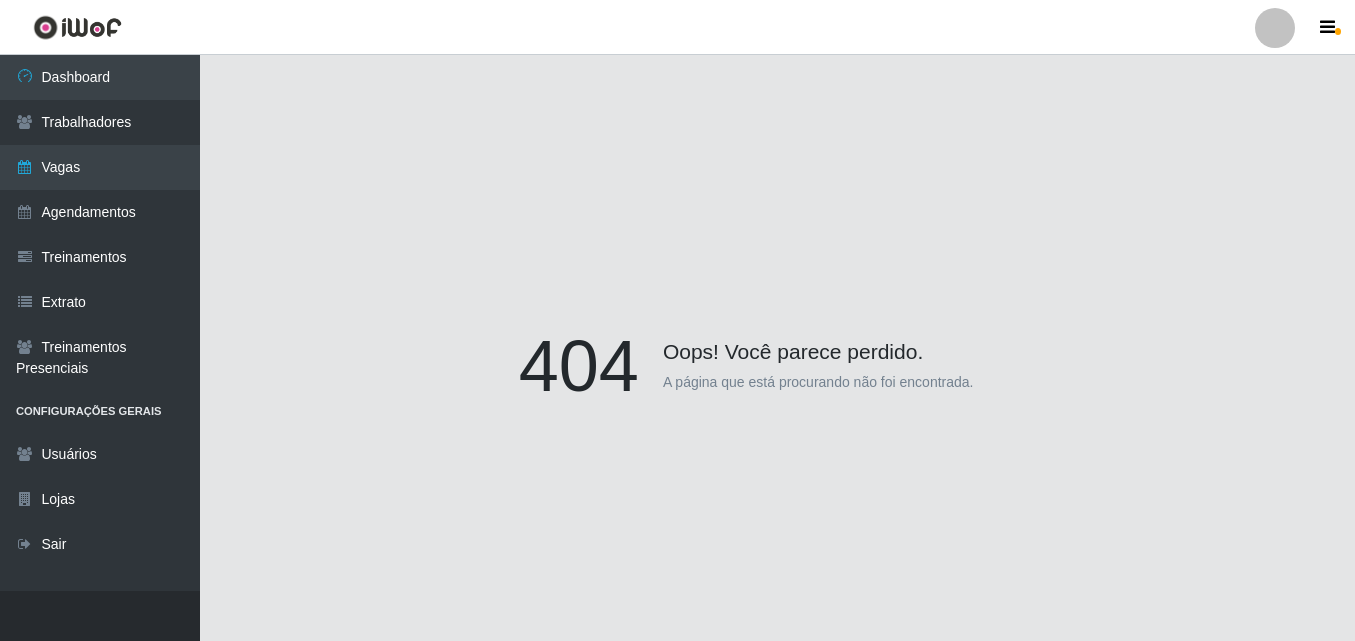 scroll, scrollTop: 0, scrollLeft: 0, axis: both 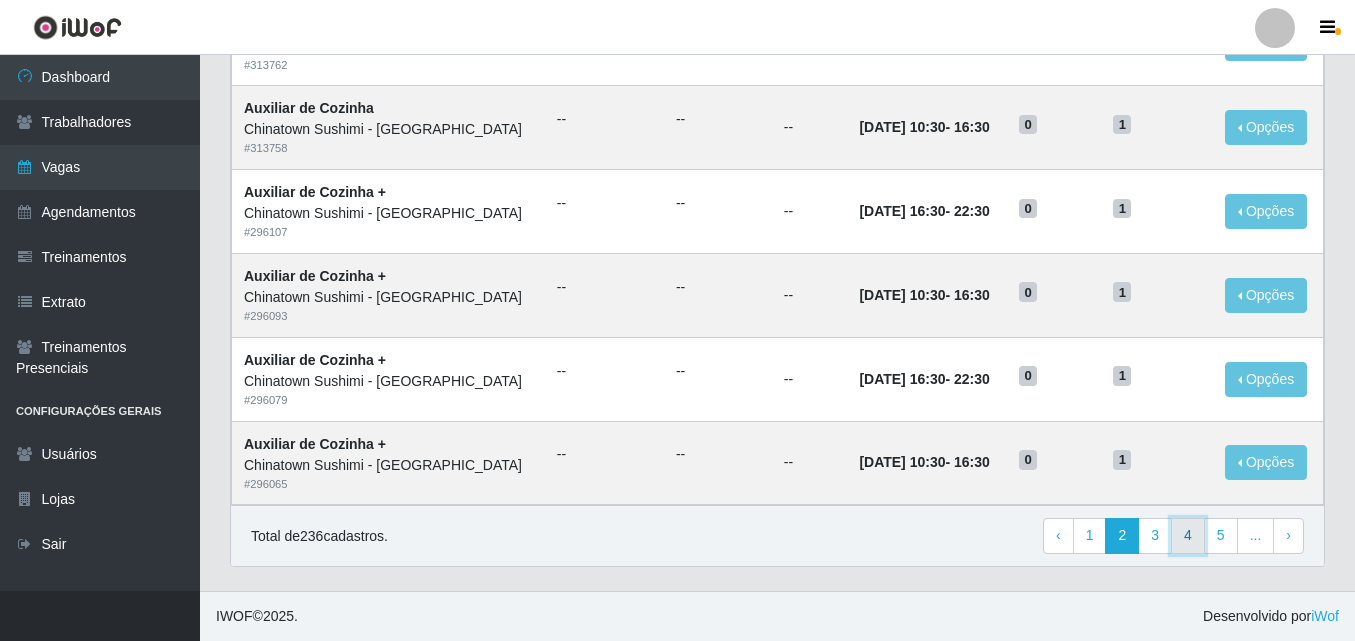 click on "4" at bounding box center (1188, 536) 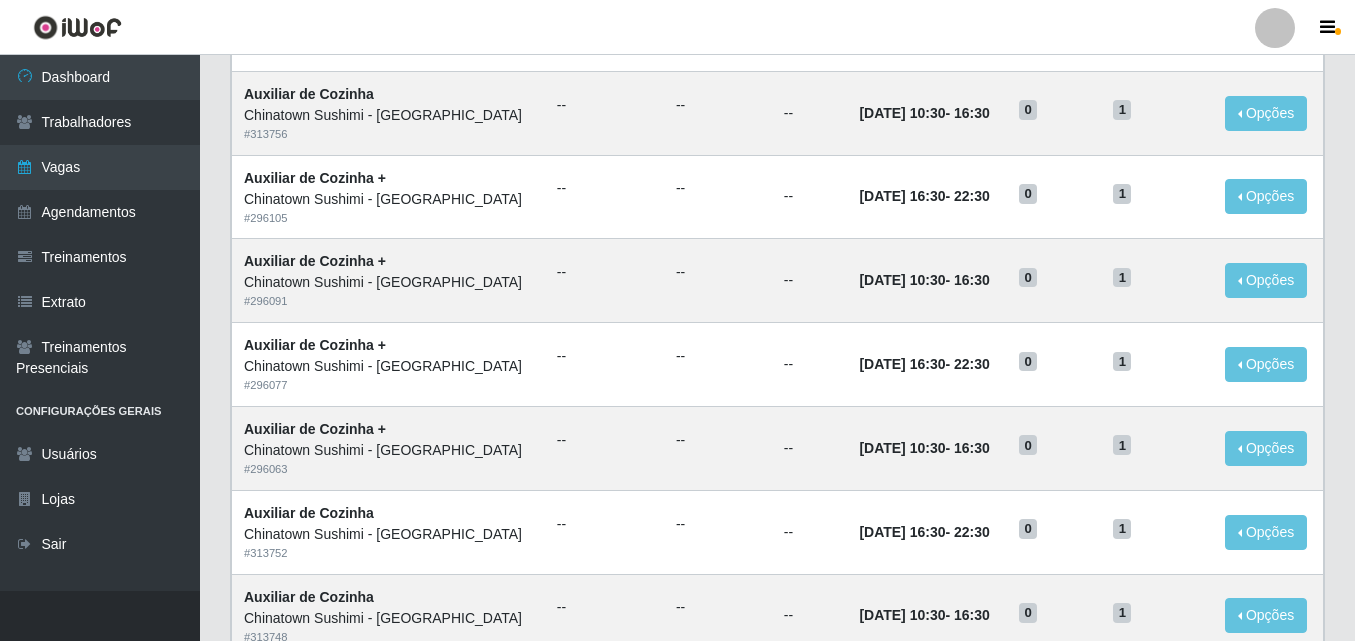 scroll, scrollTop: 1054, scrollLeft: 0, axis: vertical 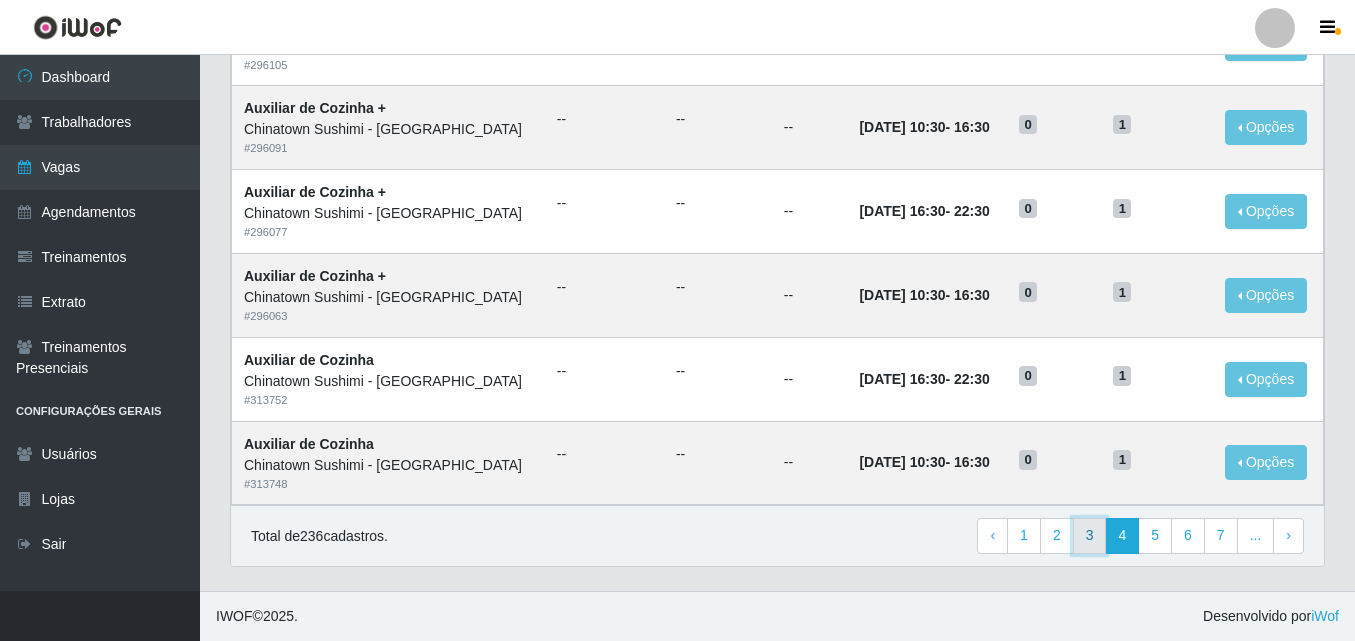 click on "3" at bounding box center (1090, 536) 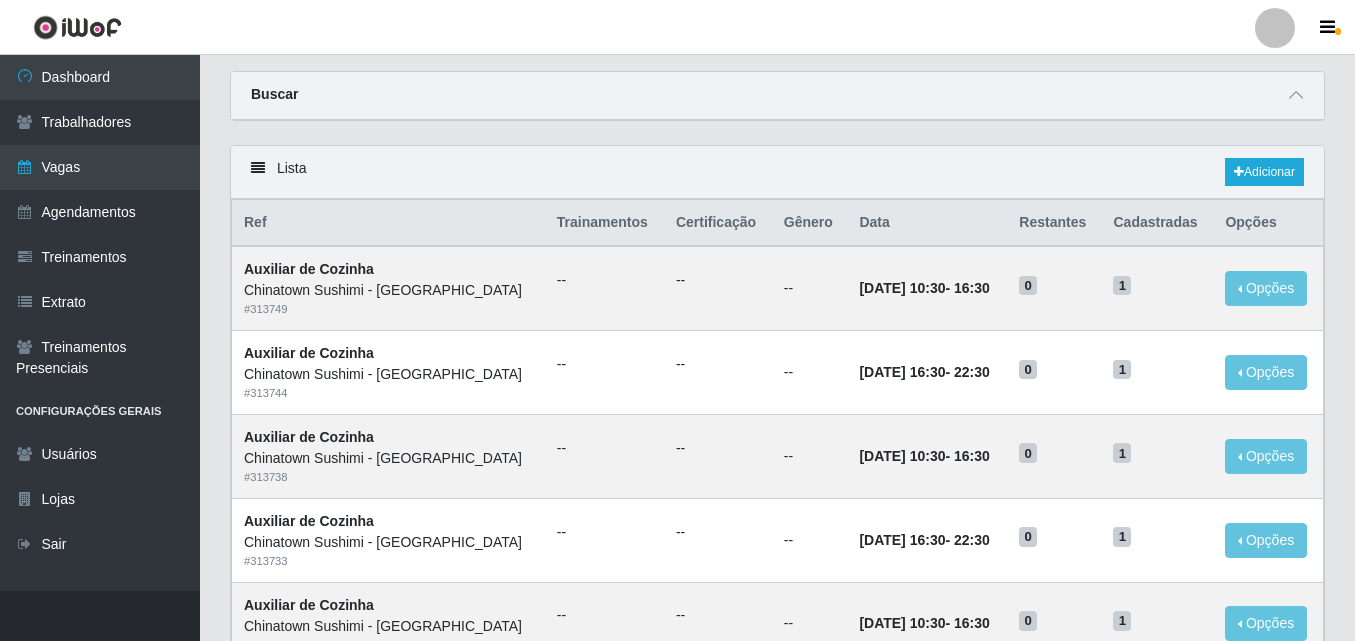 scroll, scrollTop: 0, scrollLeft: 0, axis: both 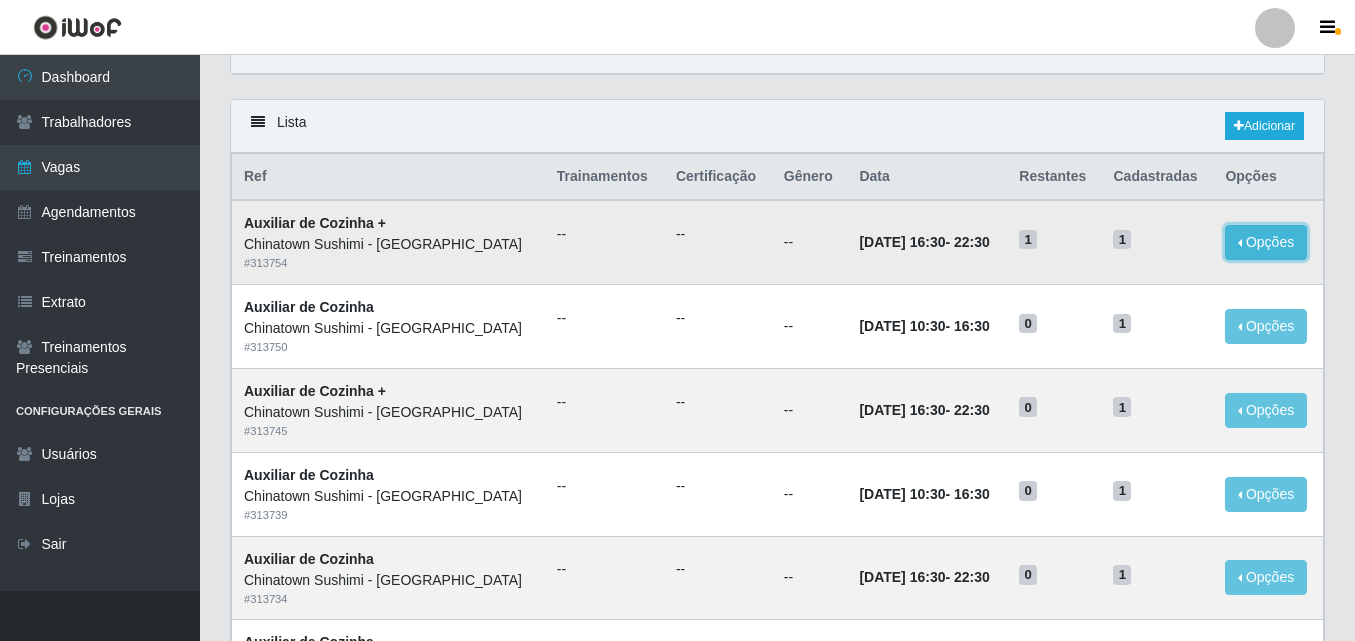 click on "Opções" at bounding box center [1266, 242] 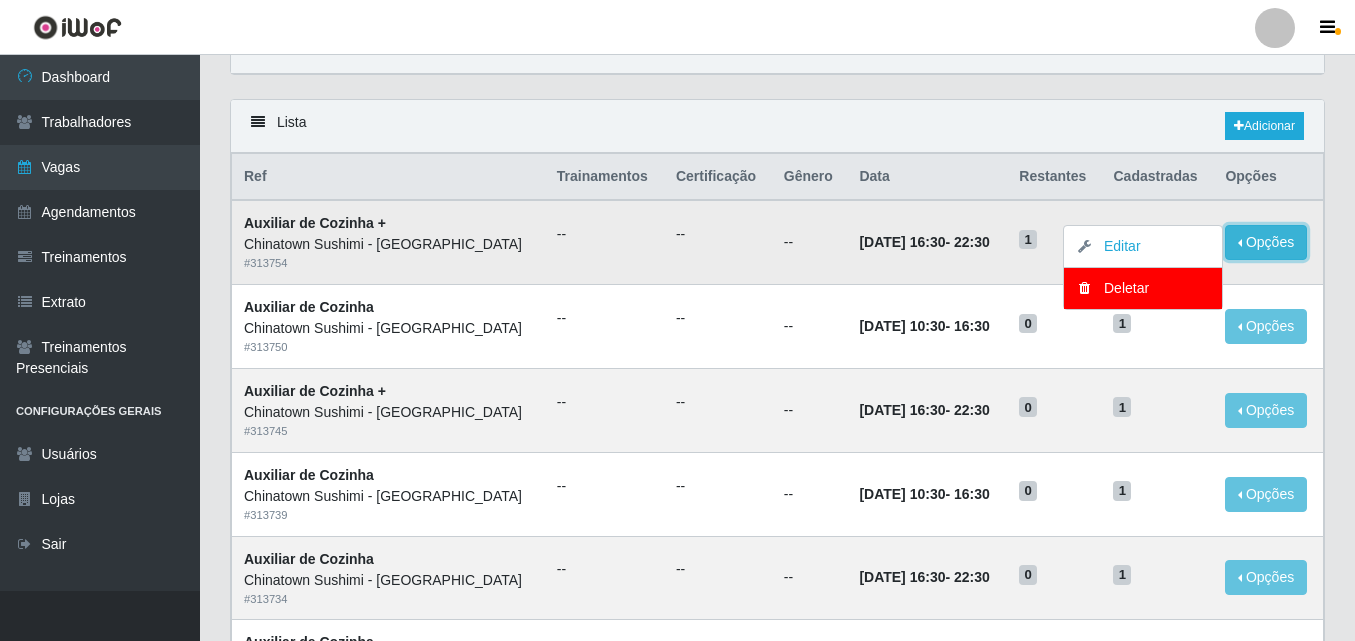 click on "Opções" at bounding box center [1266, 242] 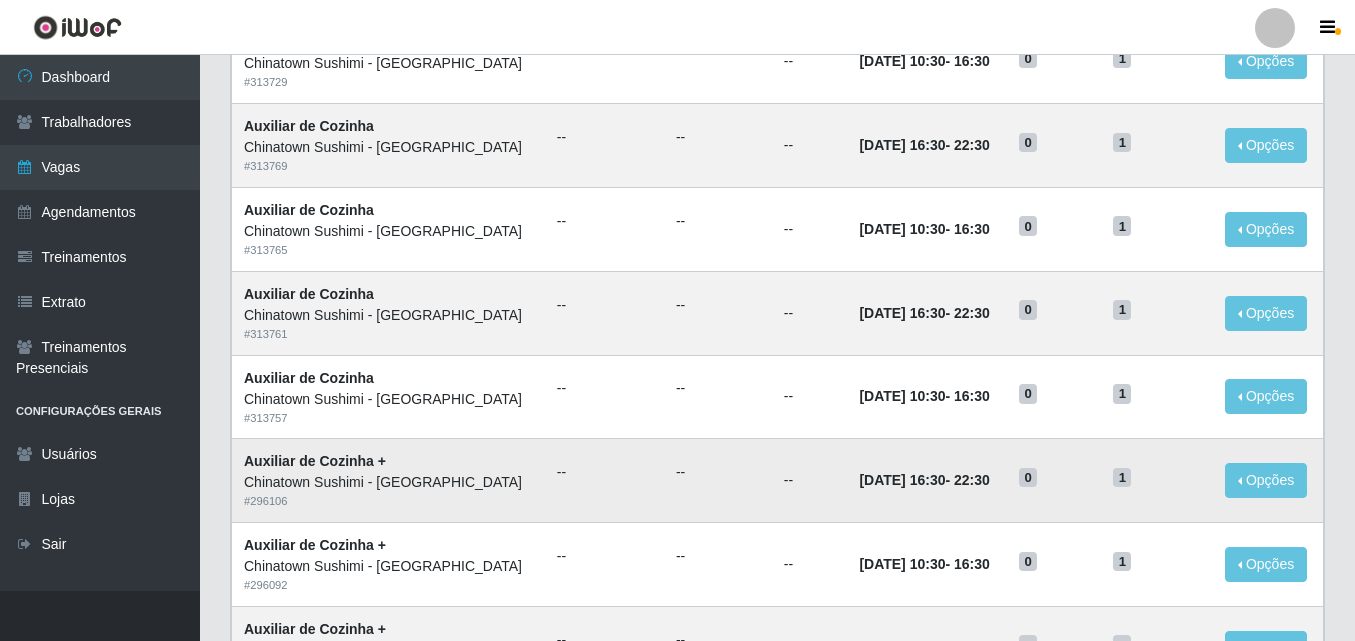 scroll, scrollTop: 1054, scrollLeft: 0, axis: vertical 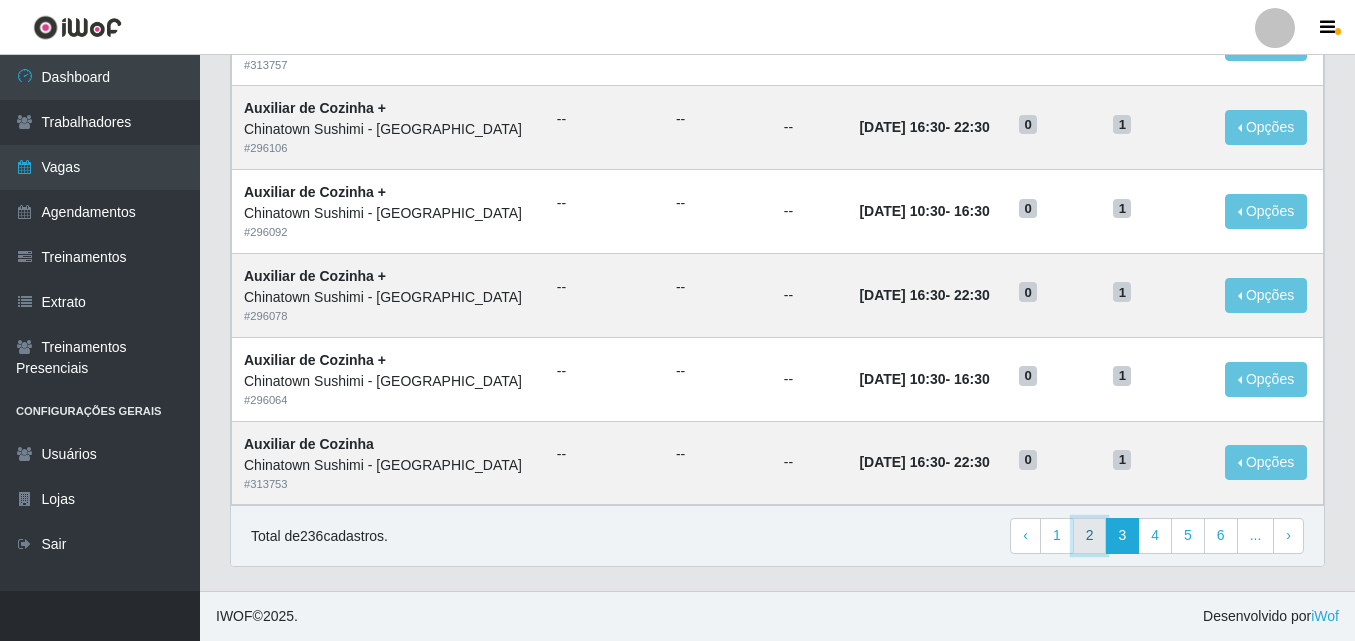 click on "2" at bounding box center [1090, 536] 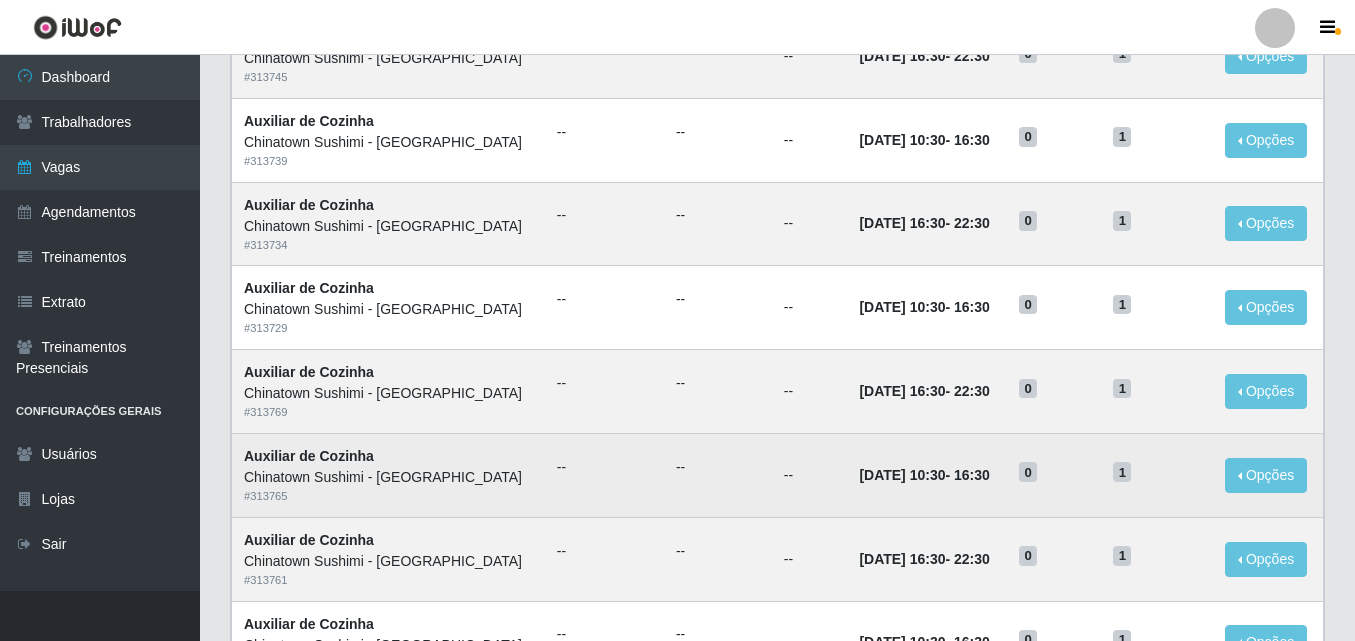 scroll, scrollTop: 354, scrollLeft: 0, axis: vertical 